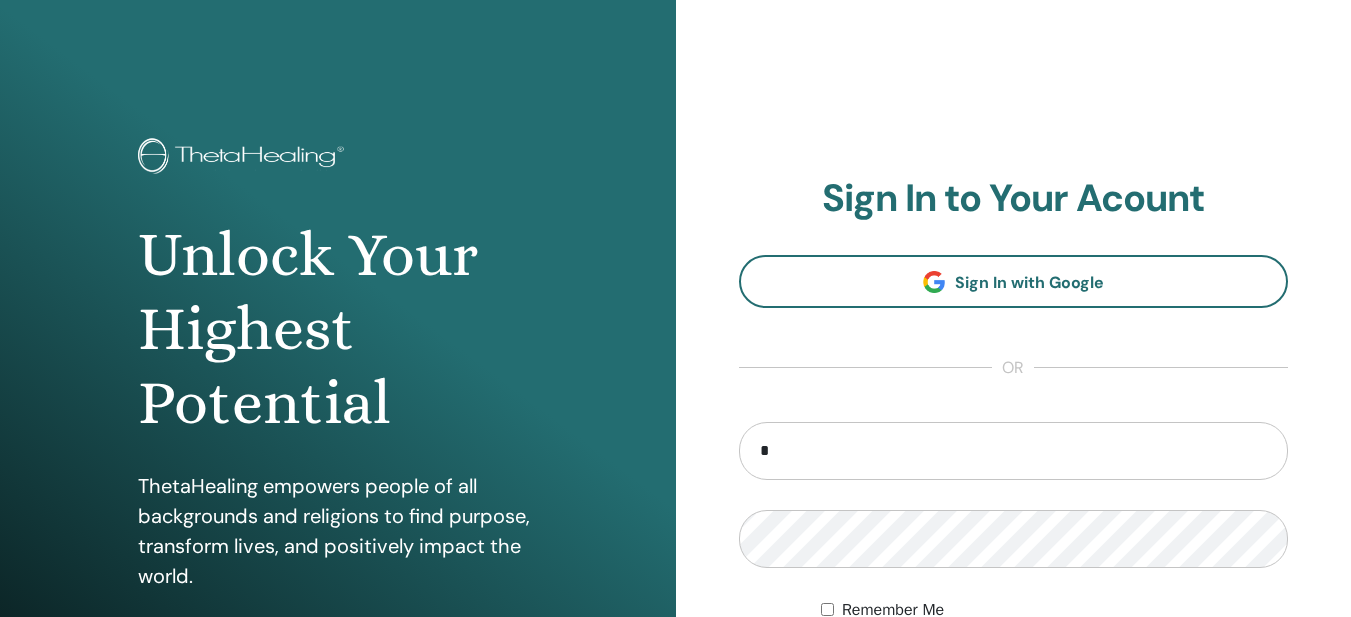 scroll, scrollTop: 0, scrollLeft: 0, axis: both 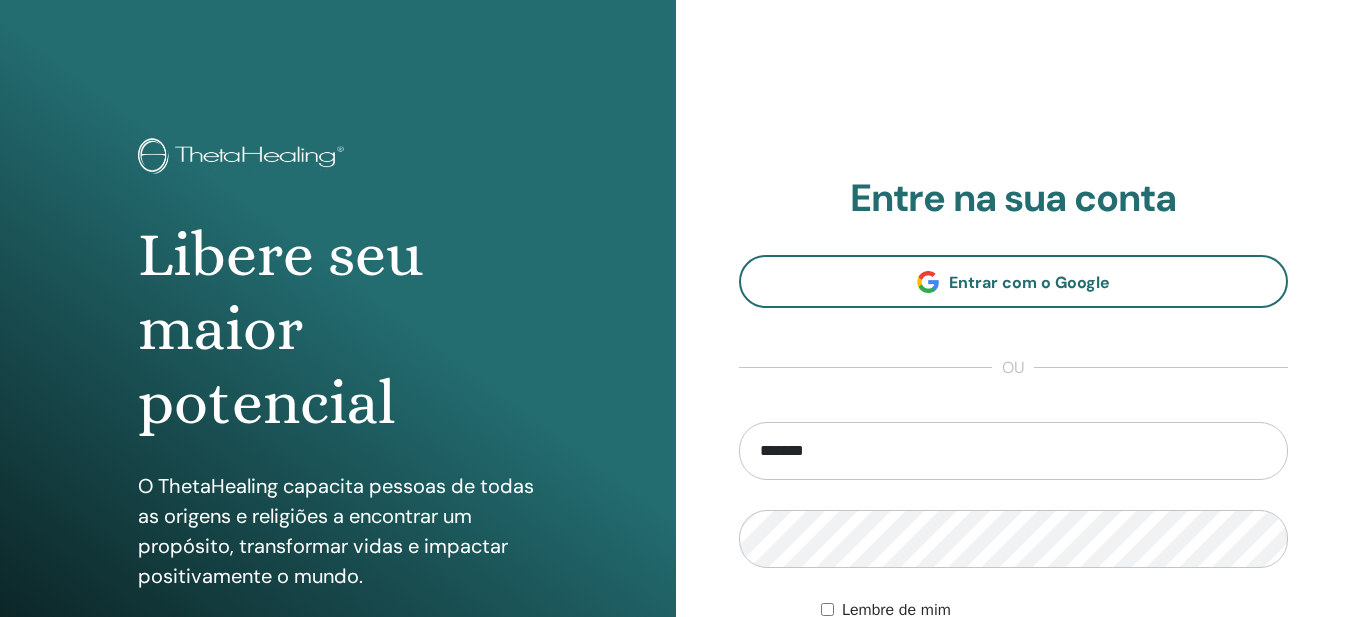 type on "**********" 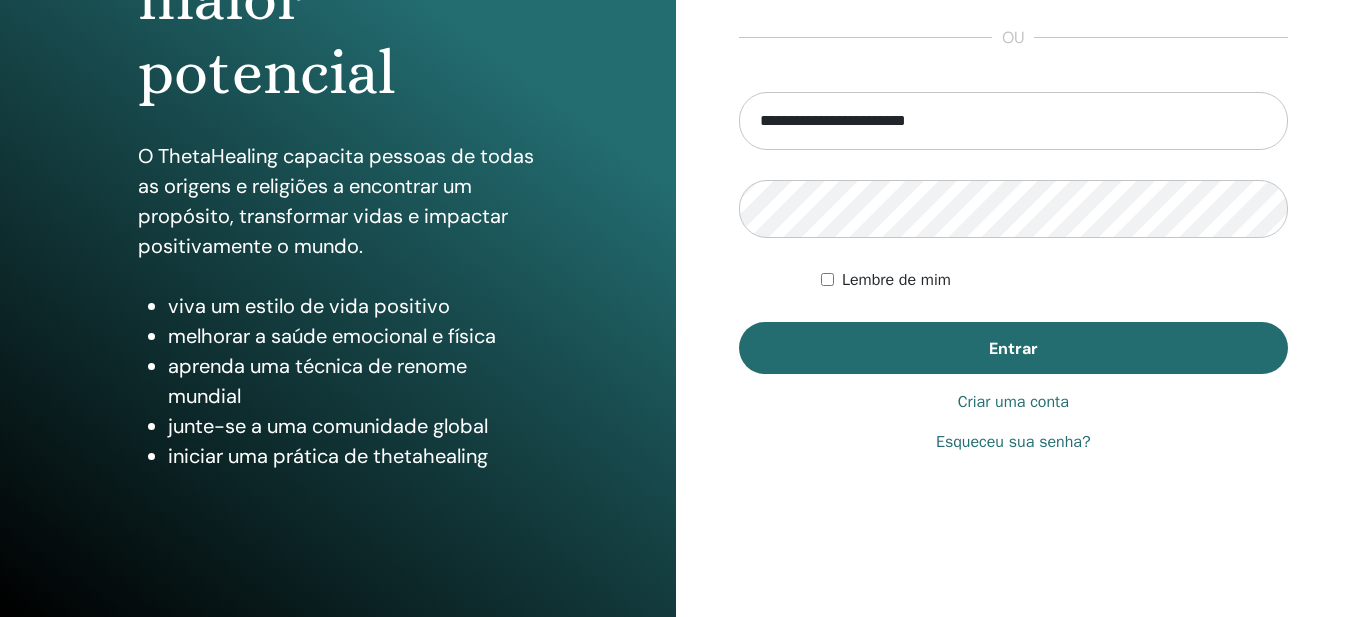 scroll, scrollTop: 343, scrollLeft: 0, axis: vertical 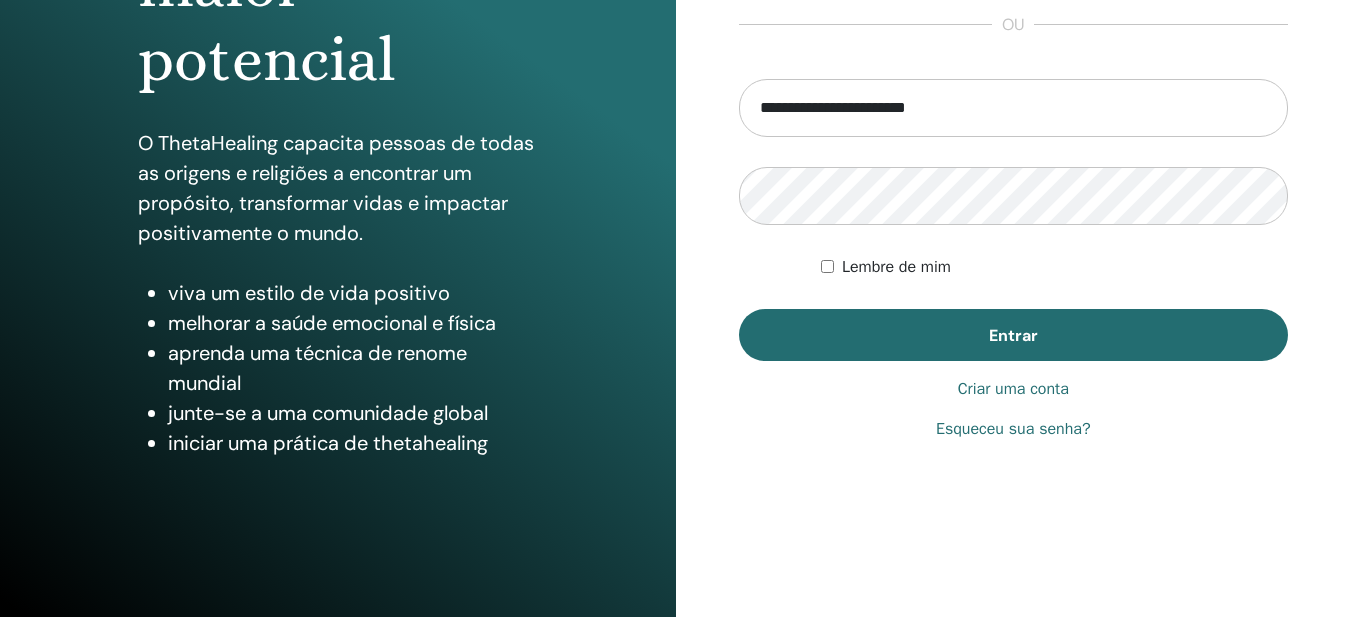 click on "Esqueceu sua senha?" at bounding box center [1013, 429] 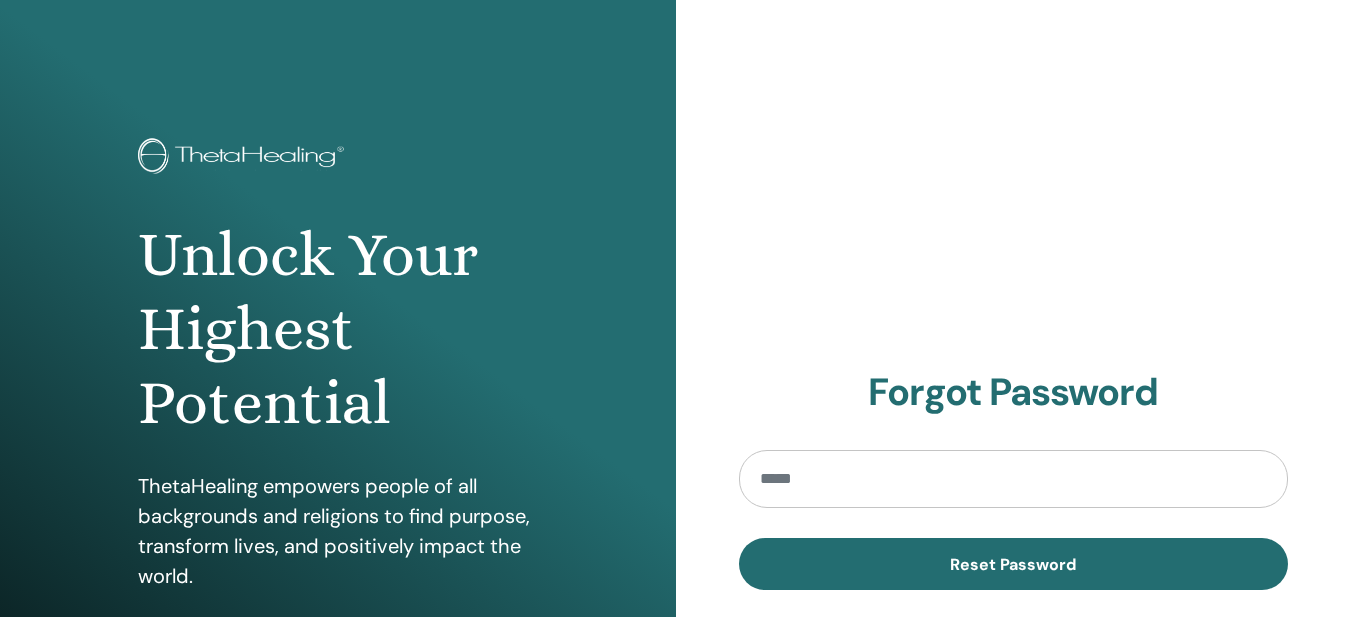 scroll, scrollTop: 0, scrollLeft: 0, axis: both 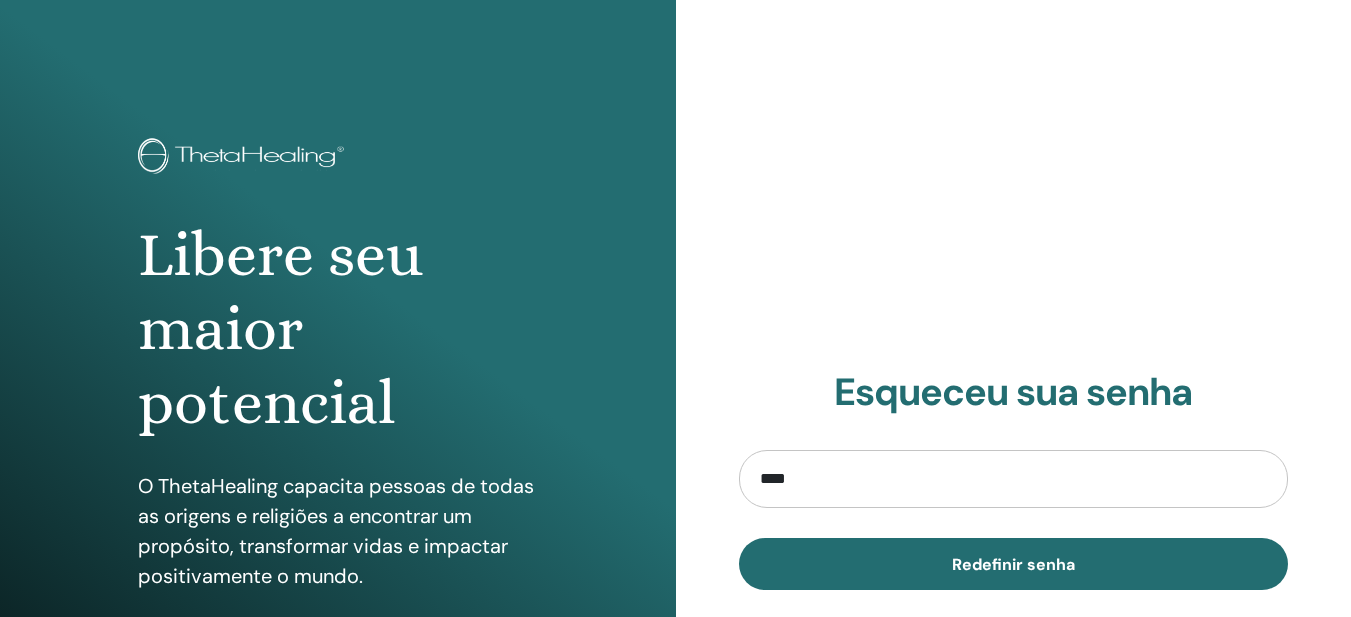 type on "**********" 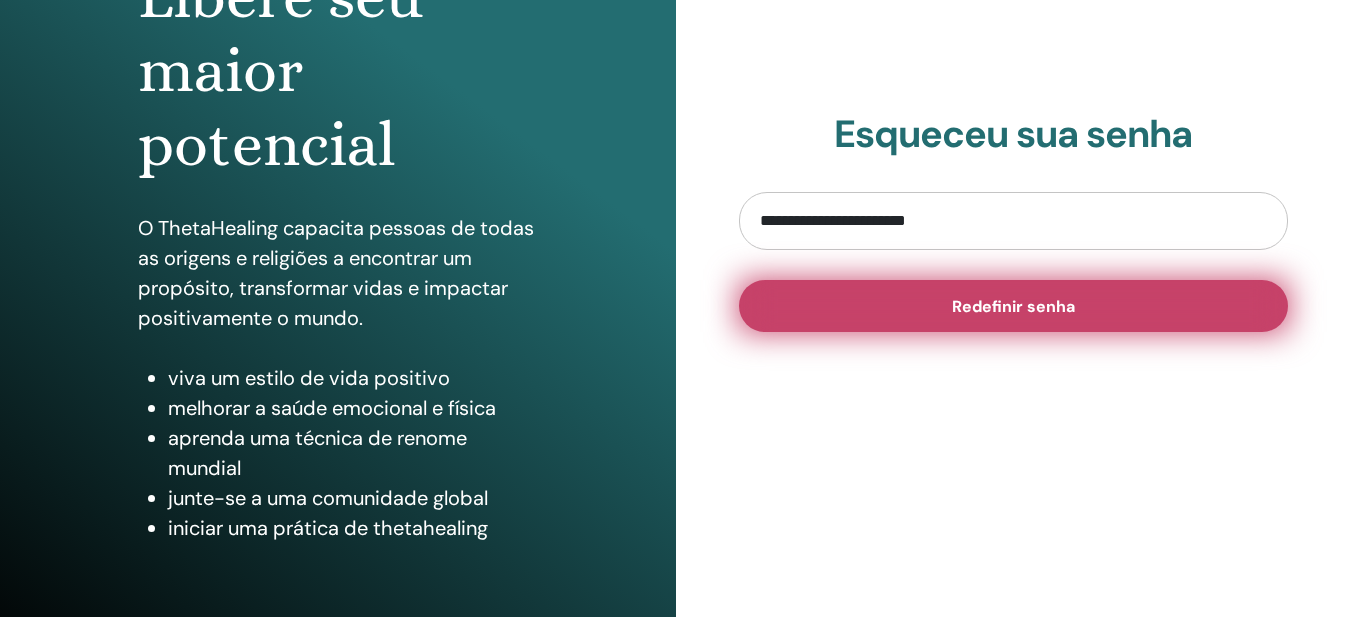 scroll, scrollTop: 300, scrollLeft: 0, axis: vertical 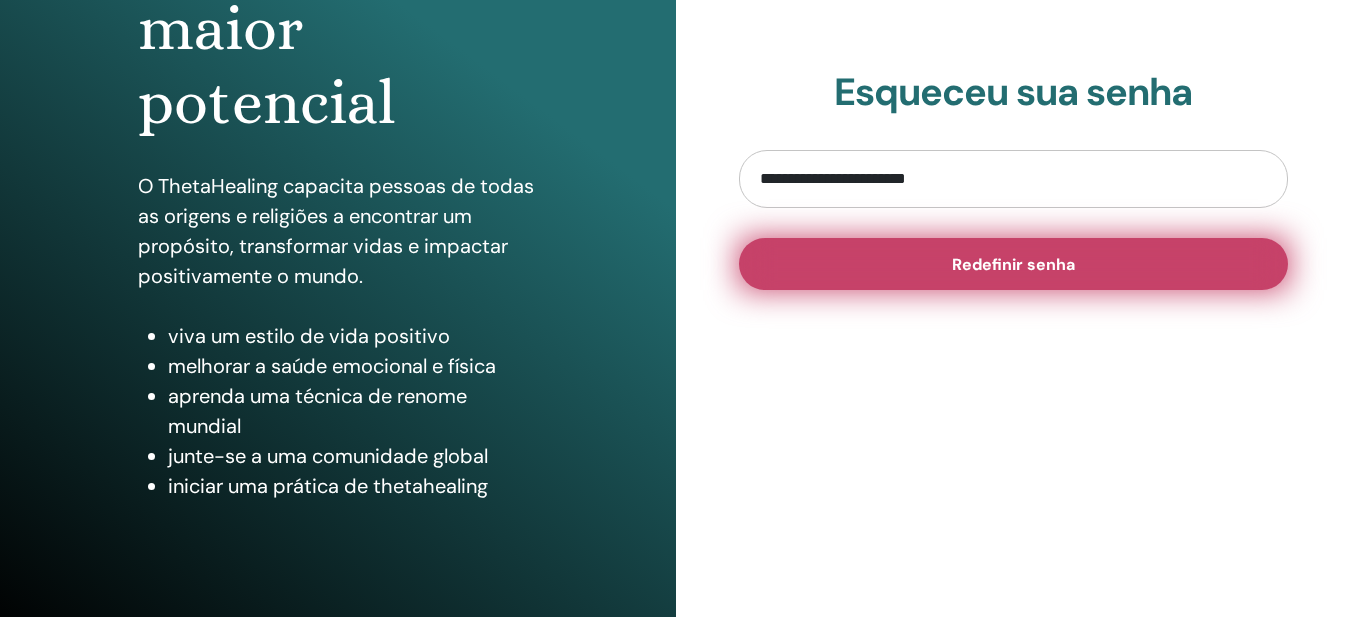 click on "Redefinir senha" at bounding box center (1013, 264) 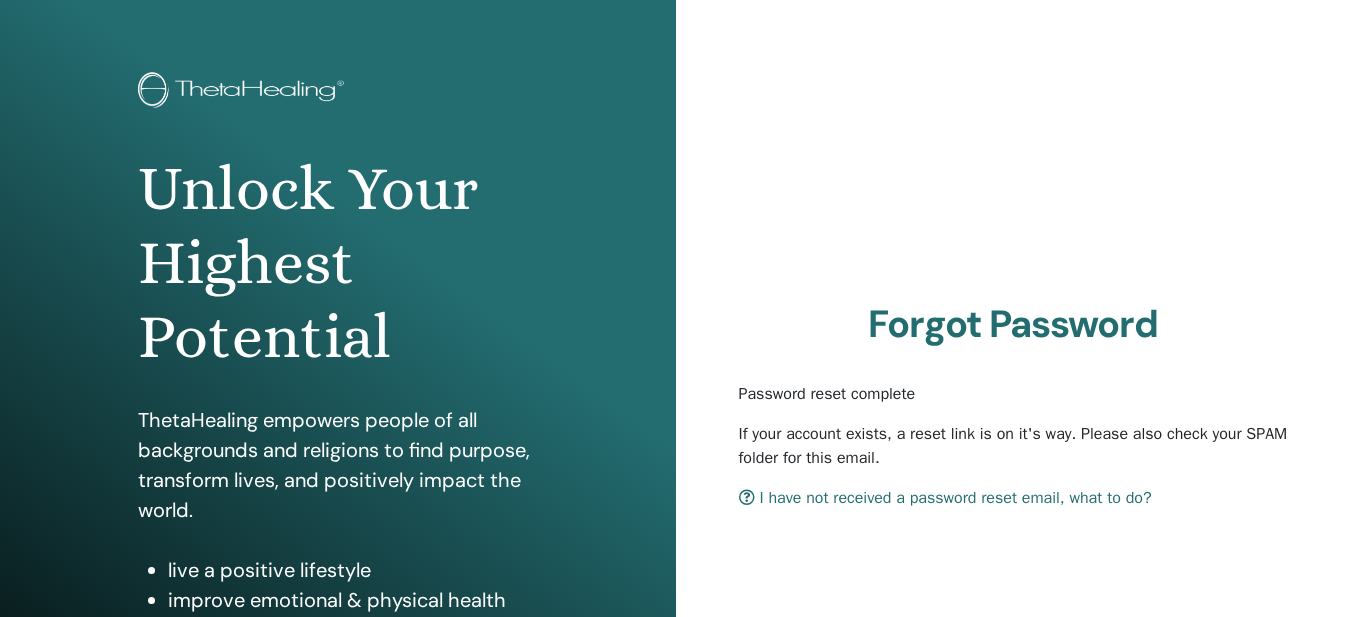 scroll, scrollTop: 100, scrollLeft: 0, axis: vertical 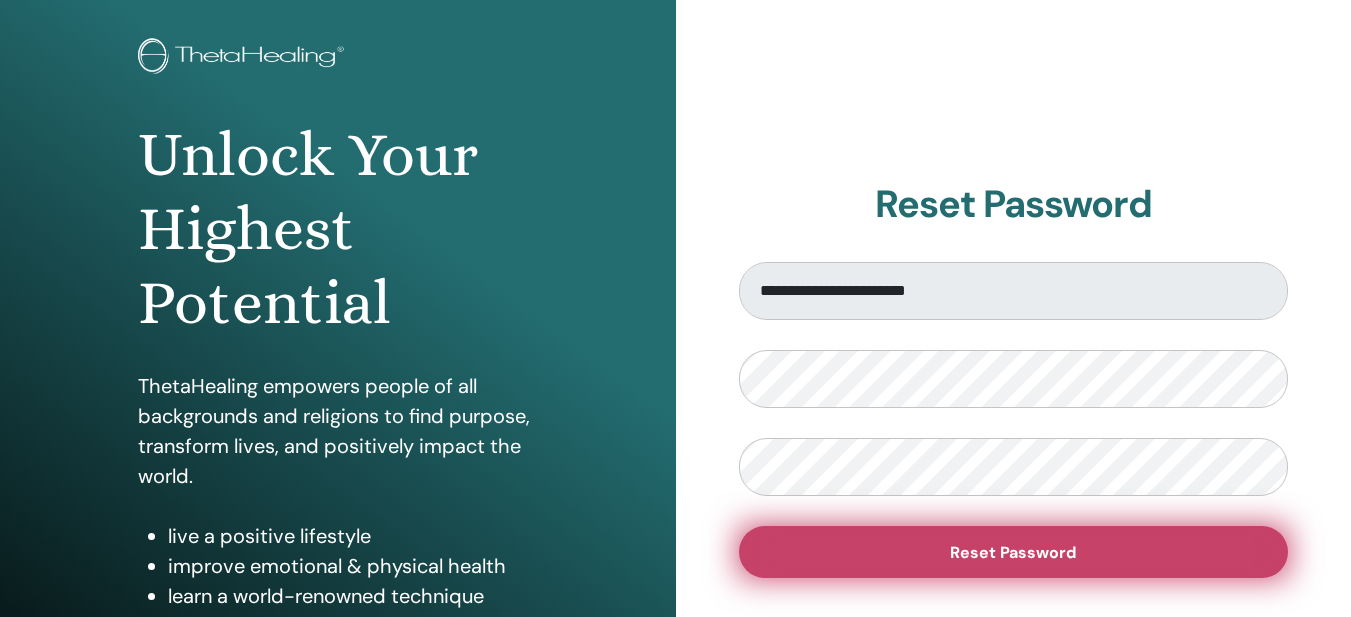 click on "Reset Password" at bounding box center (1014, 552) 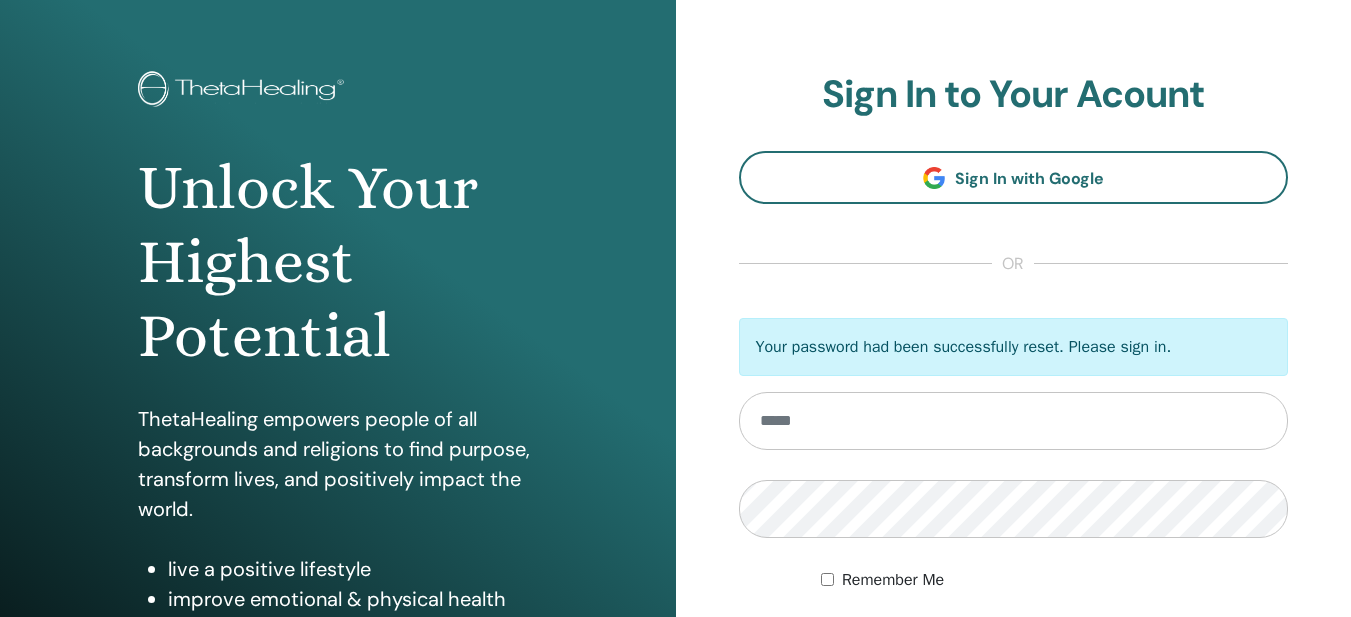 scroll, scrollTop: 100, scrollLeft: 0, axis: vertical 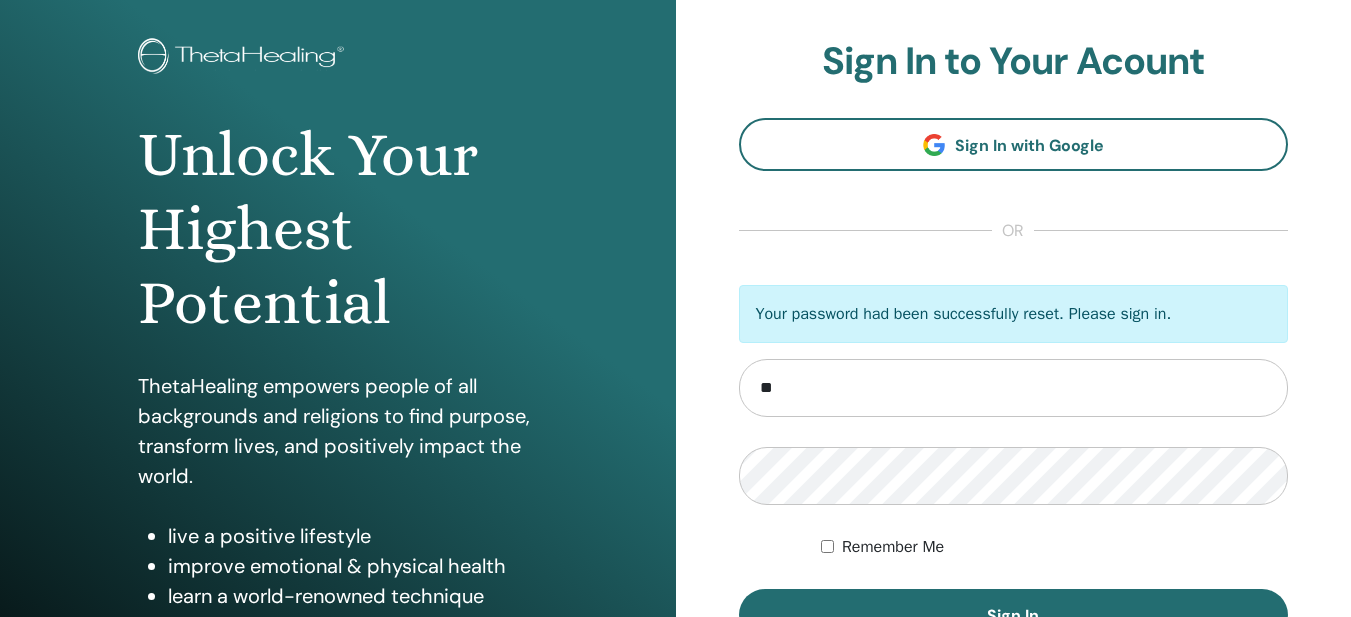 type on "**********" 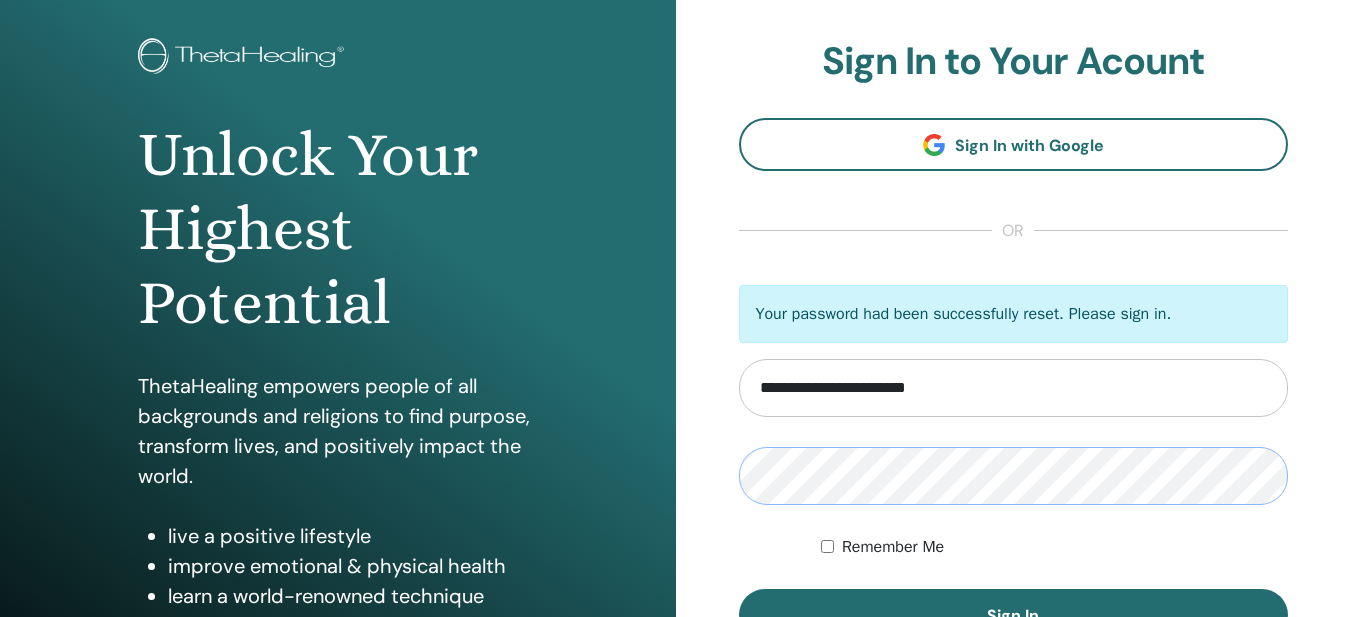 scroll, scrollTop: 300, scrollLeft: 0, axis: vertical 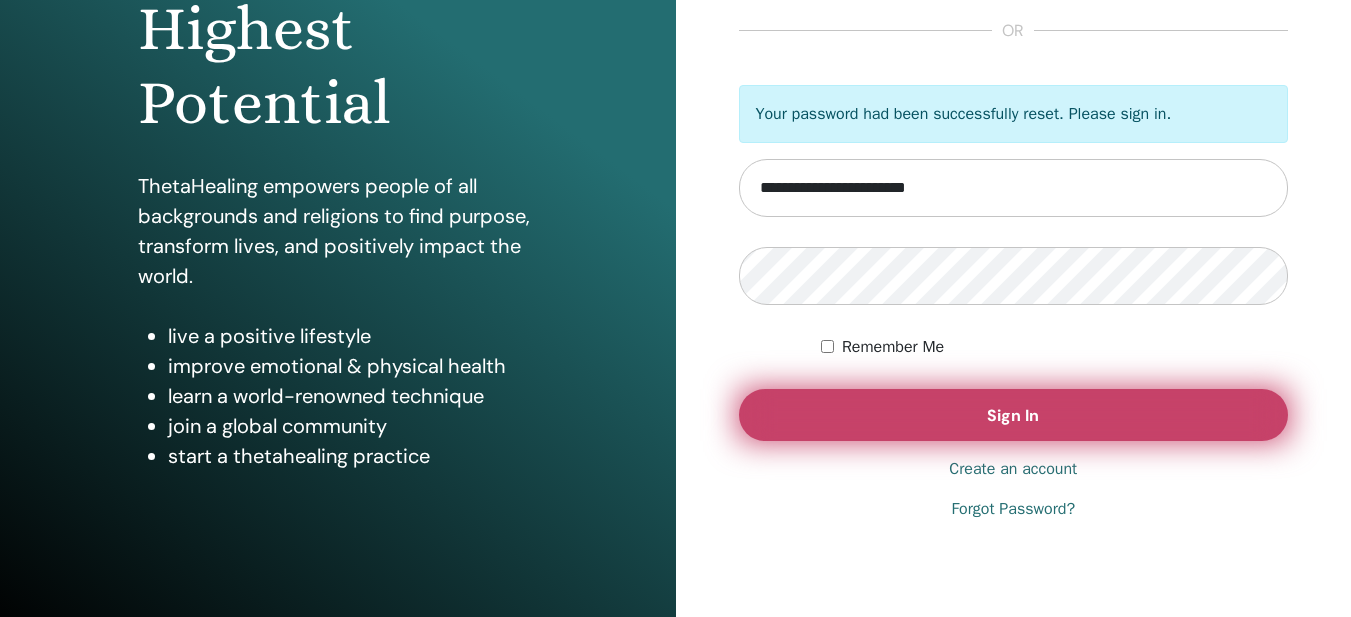 click on "Sign In" at bounding box center (1014, 415) 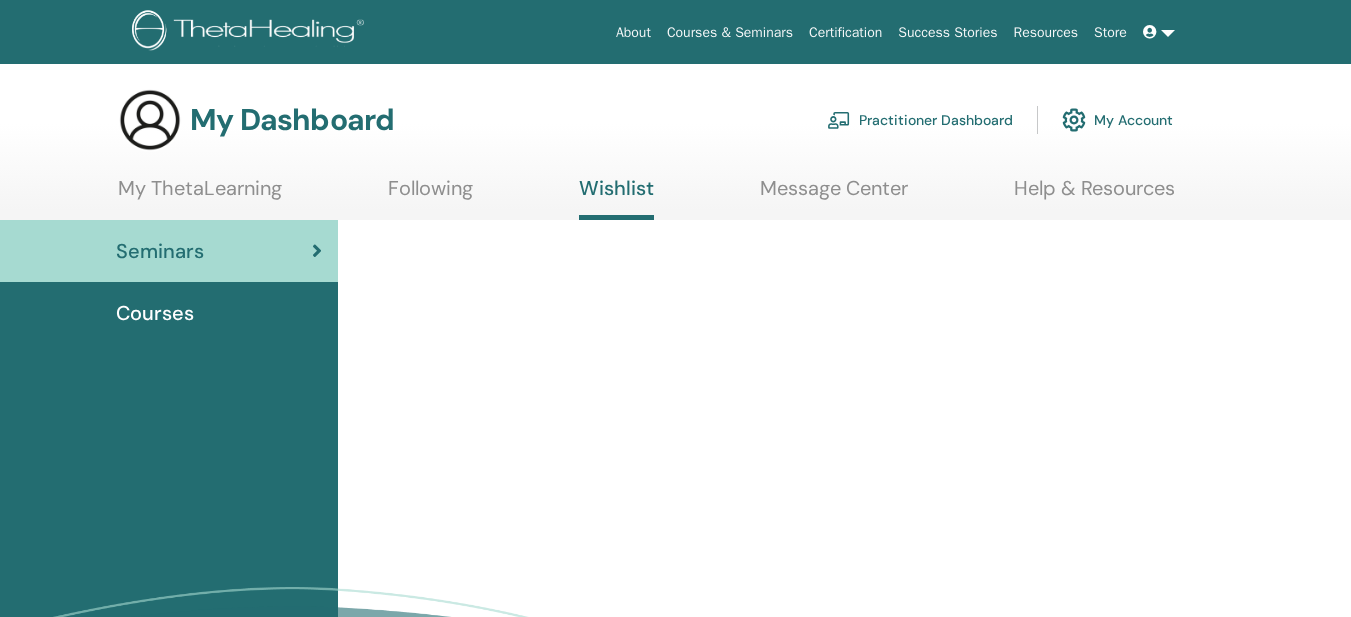 scroll, scrollTop: 0, scrollLeft: 0, axis: both 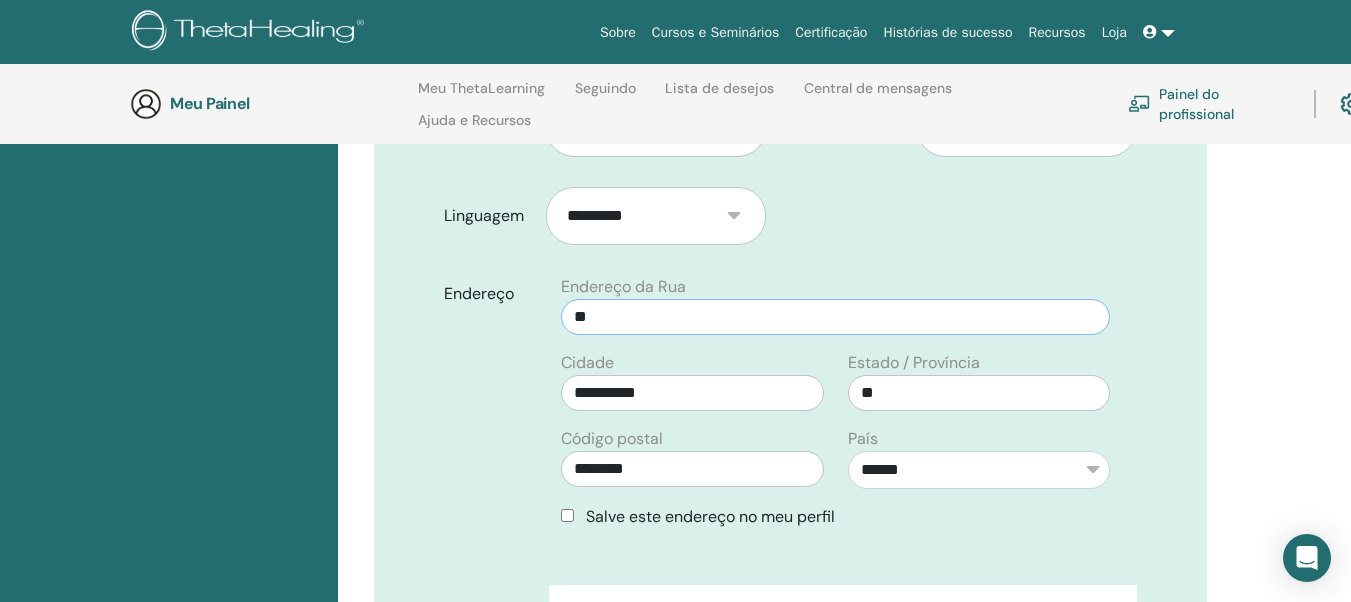 drag, startPoint x: 610, startPoint y: 318, endPoint x: 575, endPoint y: 316, distance: 35.057095 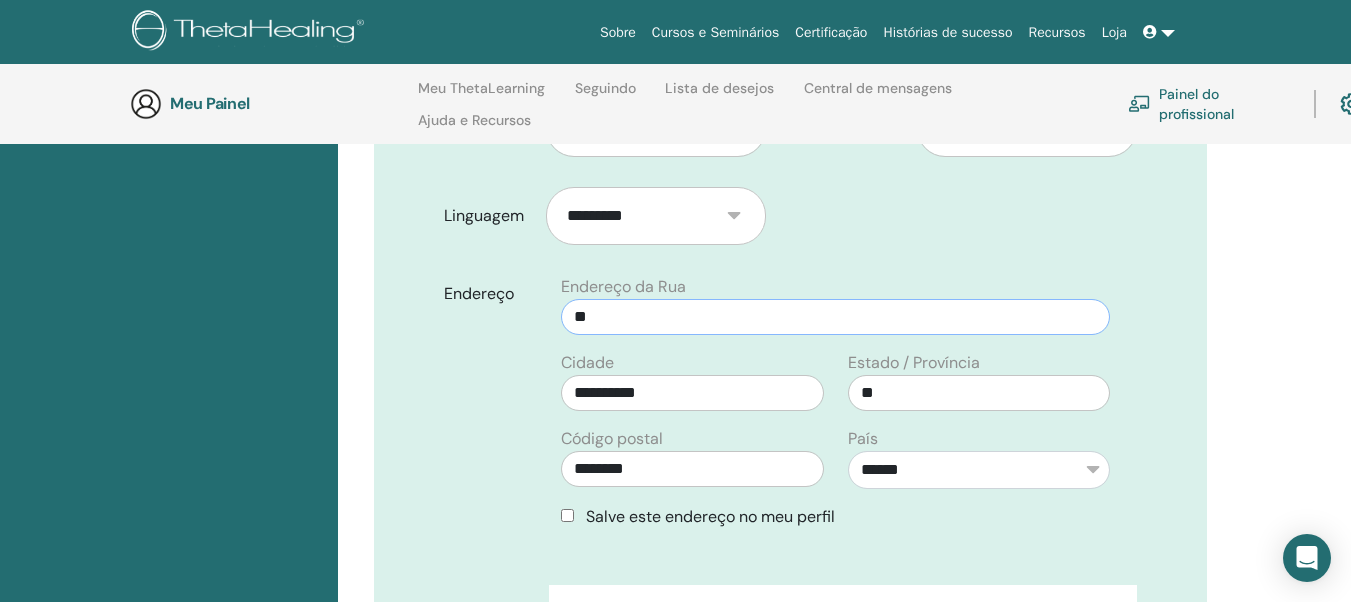 click on "**" at bounding box center (835, 317) 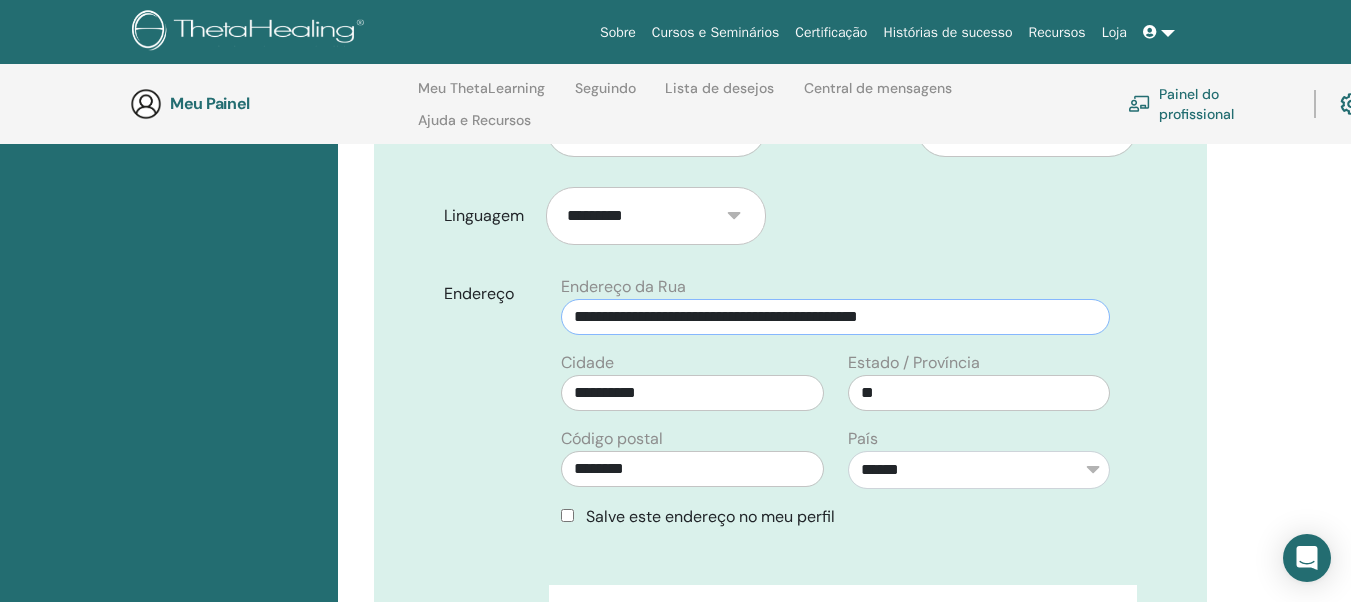 click on "**********" at bounding box center [835, 317] 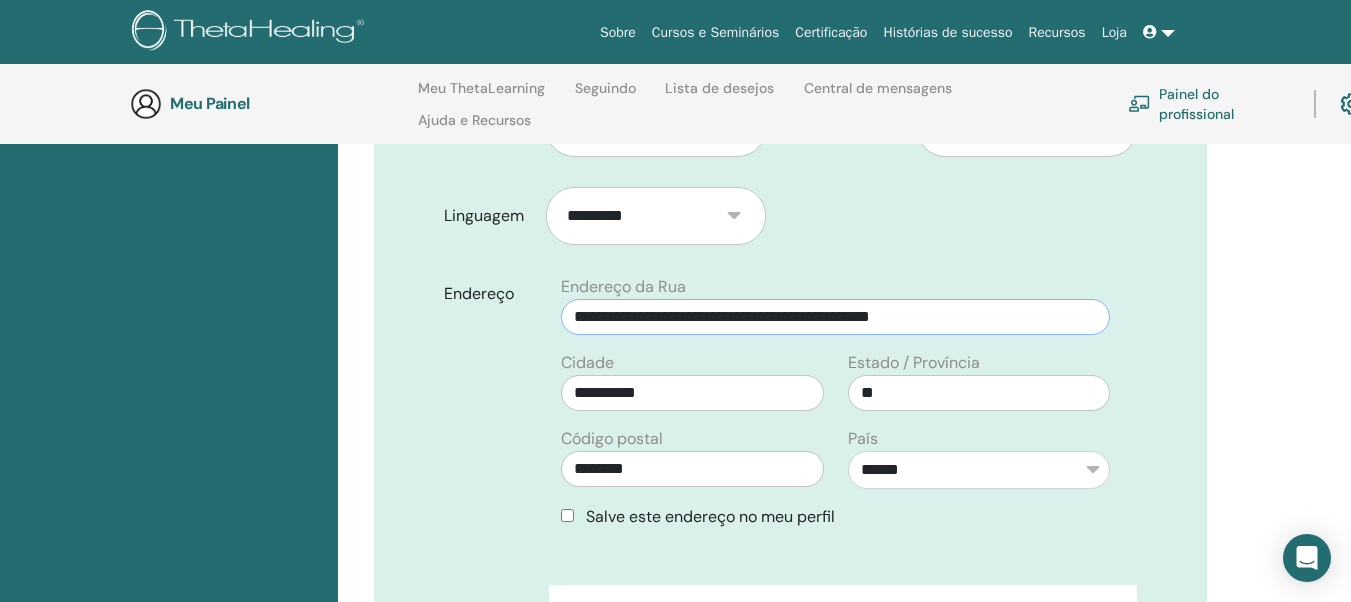 click on "**********" at bounding box center (835, 317) 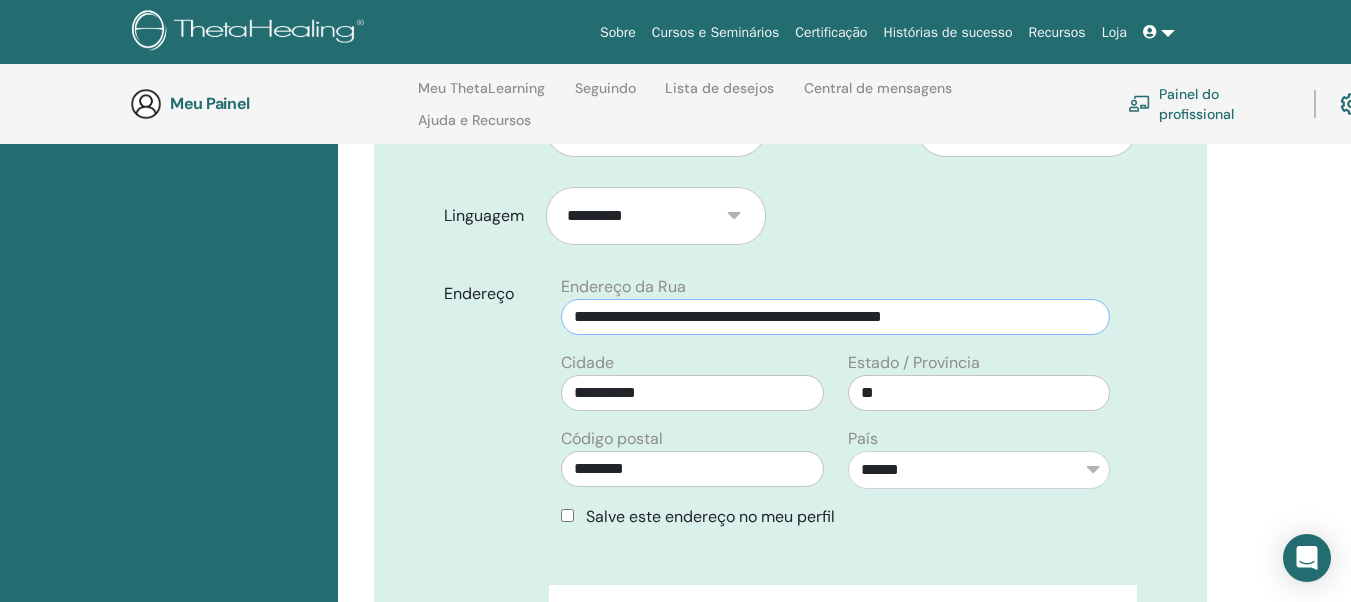 click on "**********" at bounding box center [835, 317] 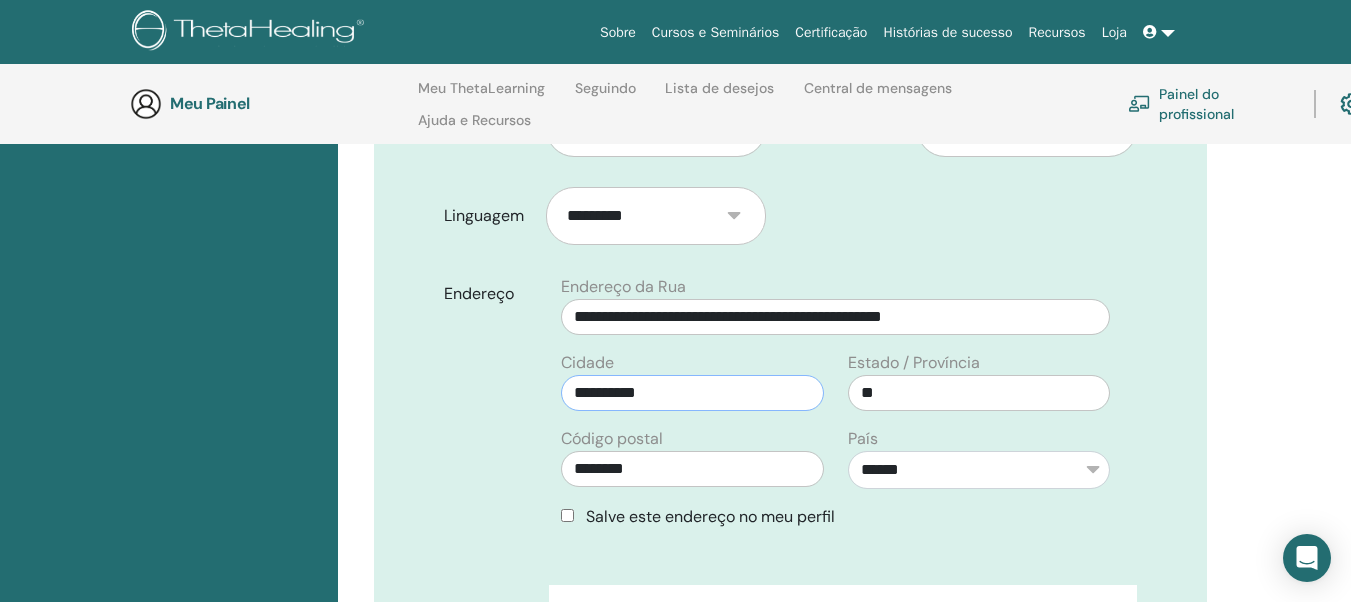 drag, startPoint x: 654, startPoint y: 391, endPoint x: 569, endPoint y: 396, distance: 85.146935 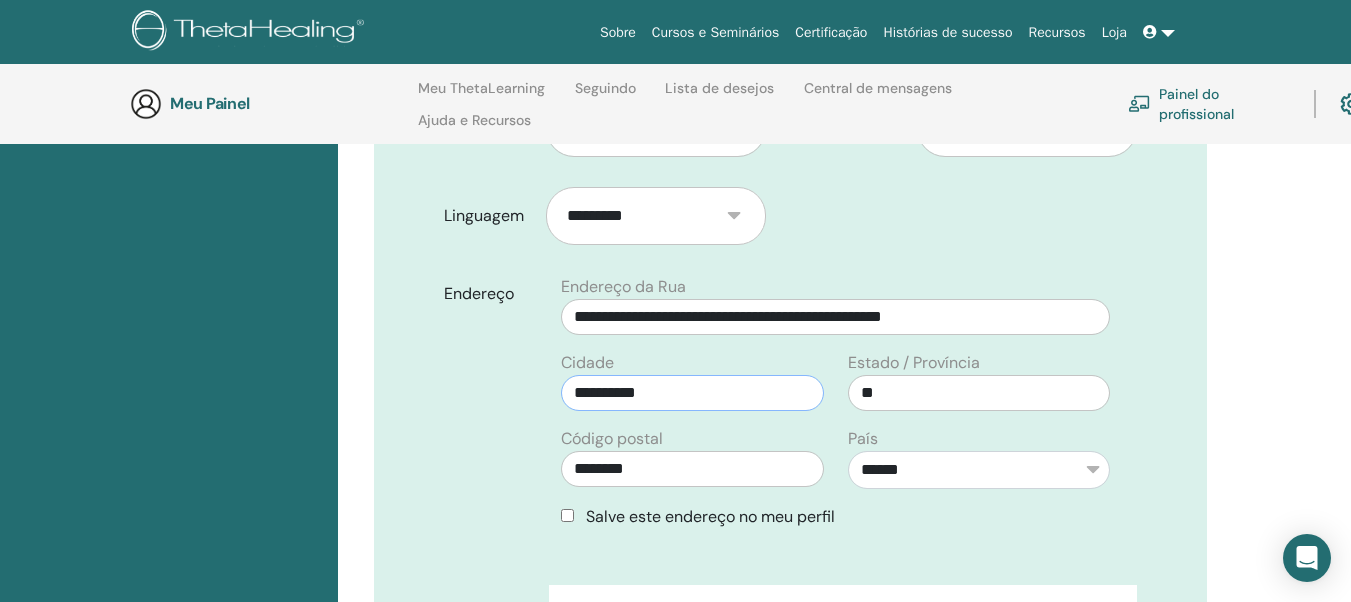 click on "**********" at bounding box center (692, 393) 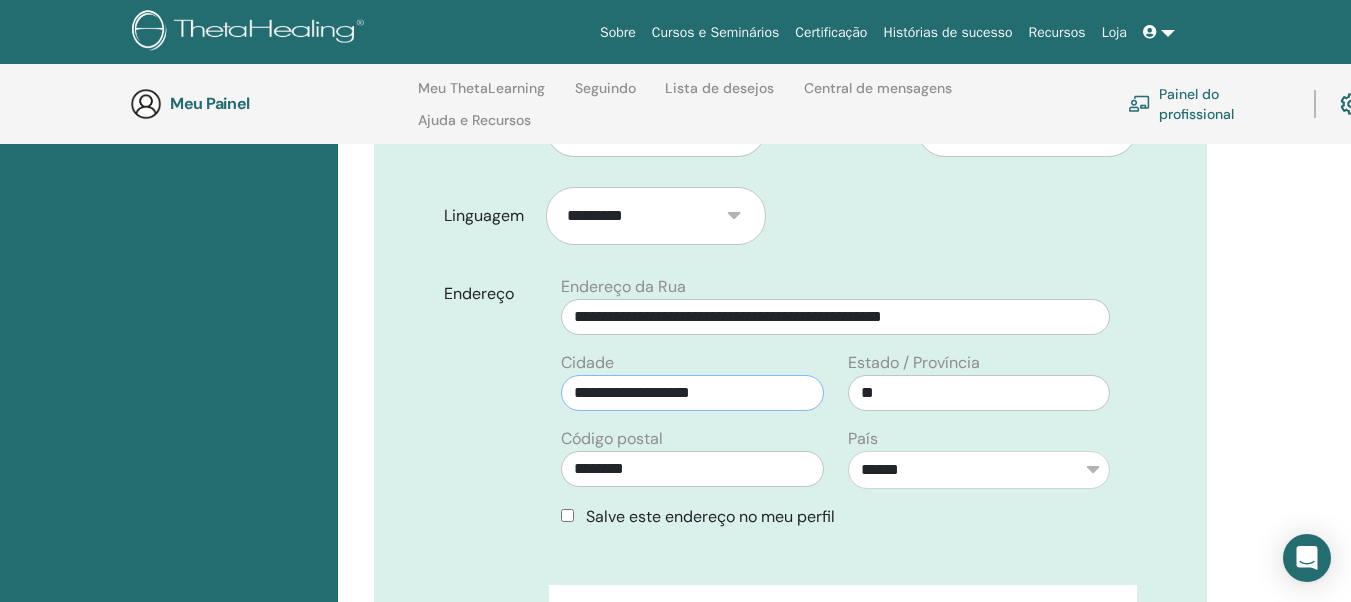 type on "**********" 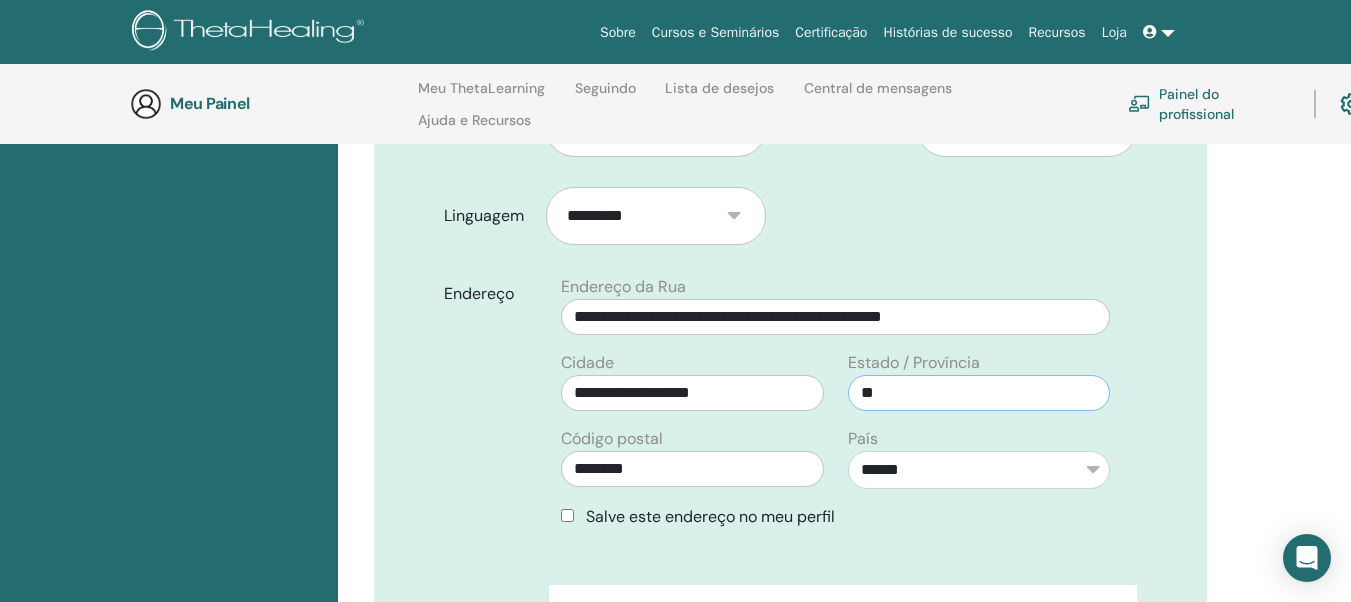 drag, startPoint x: 894, startPoint y: 394, endPoint x: 849, endPoint y: 401, distance: 45.54119 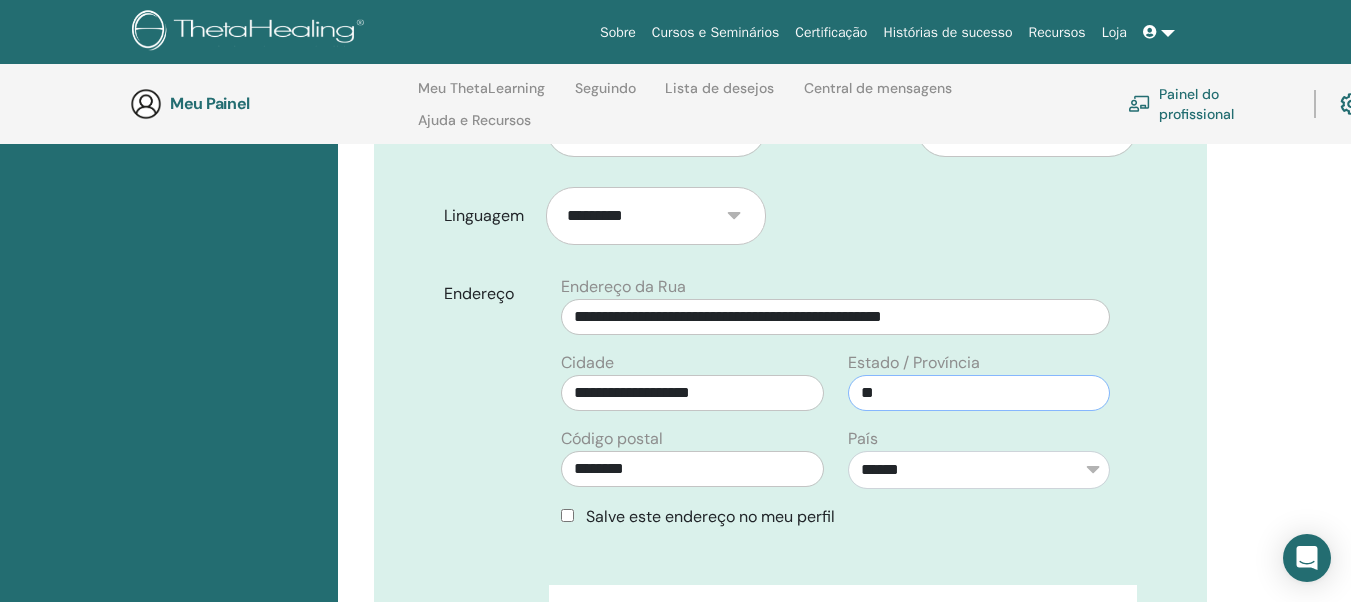 click on "**" at bounding box center (979, 393) 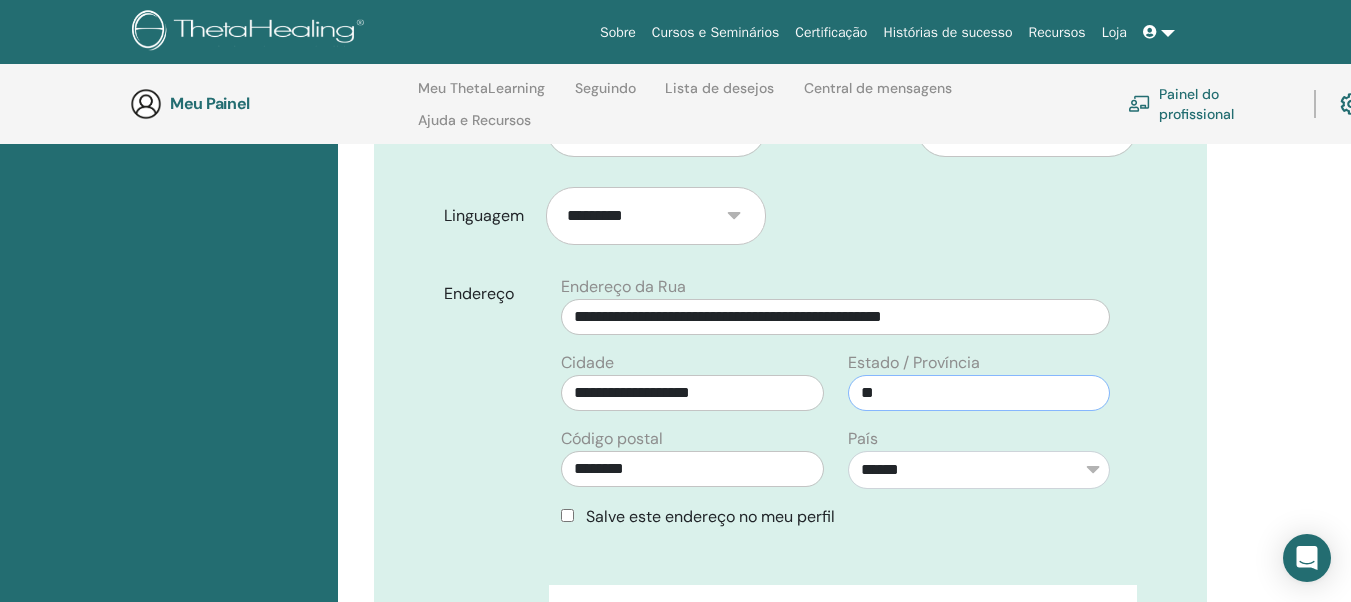 type on "**" 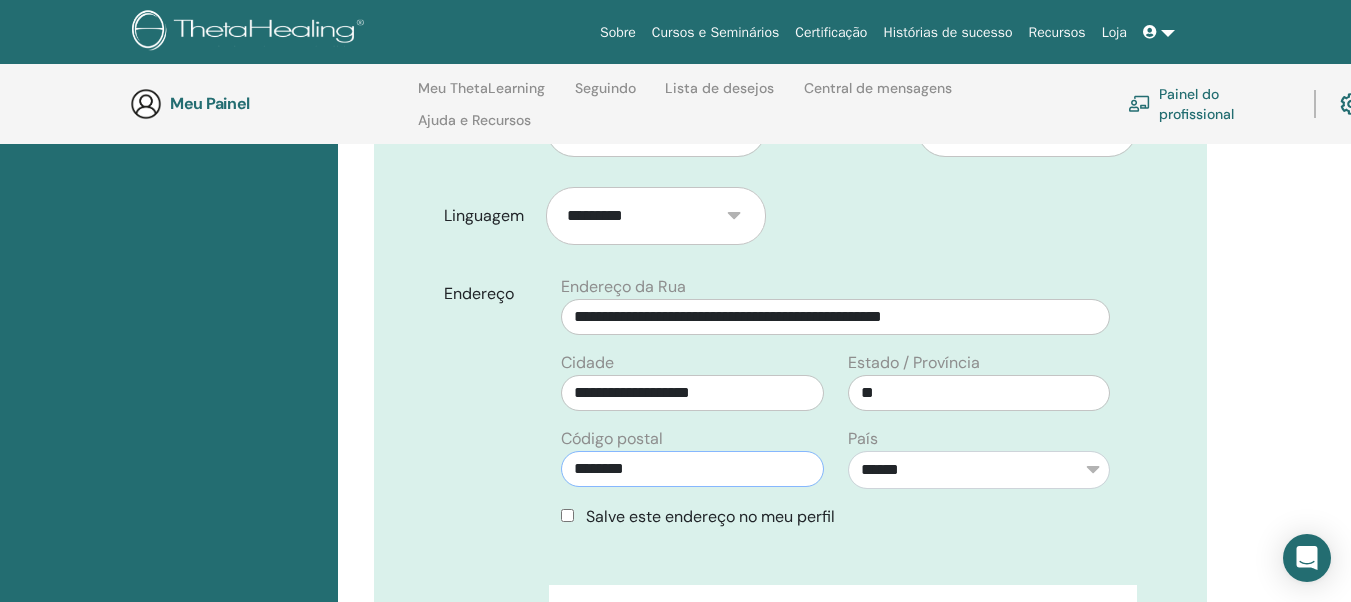 click on "********" at bounding box center (692, 469) 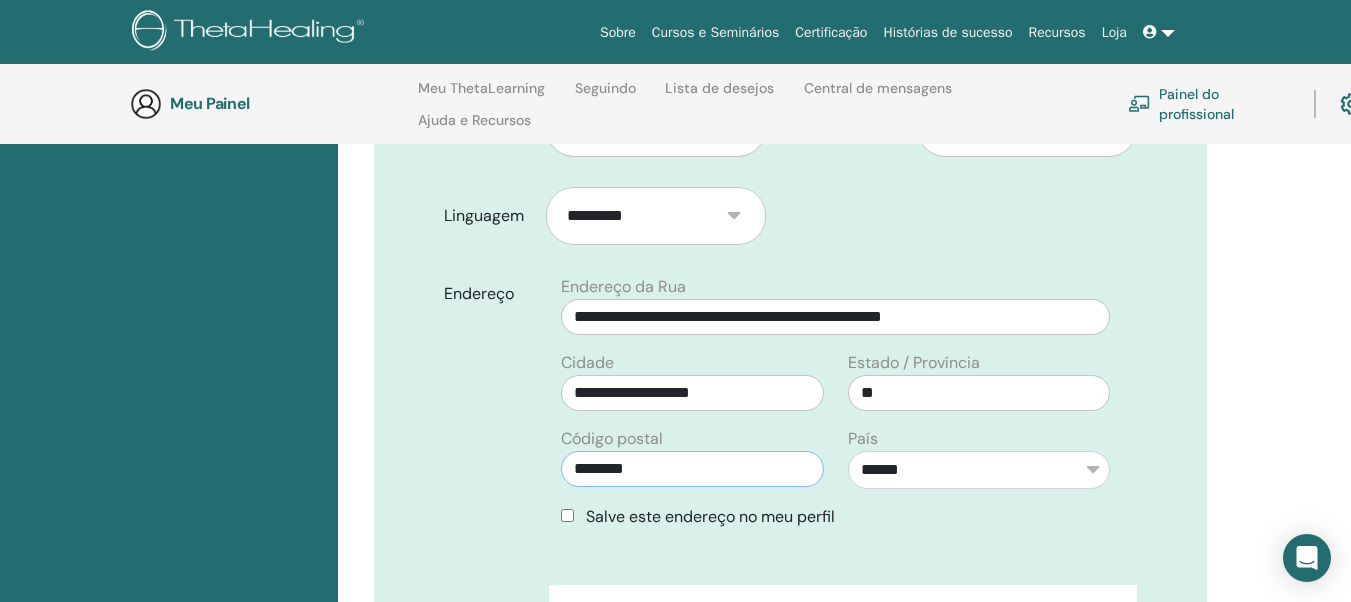 type on "********" 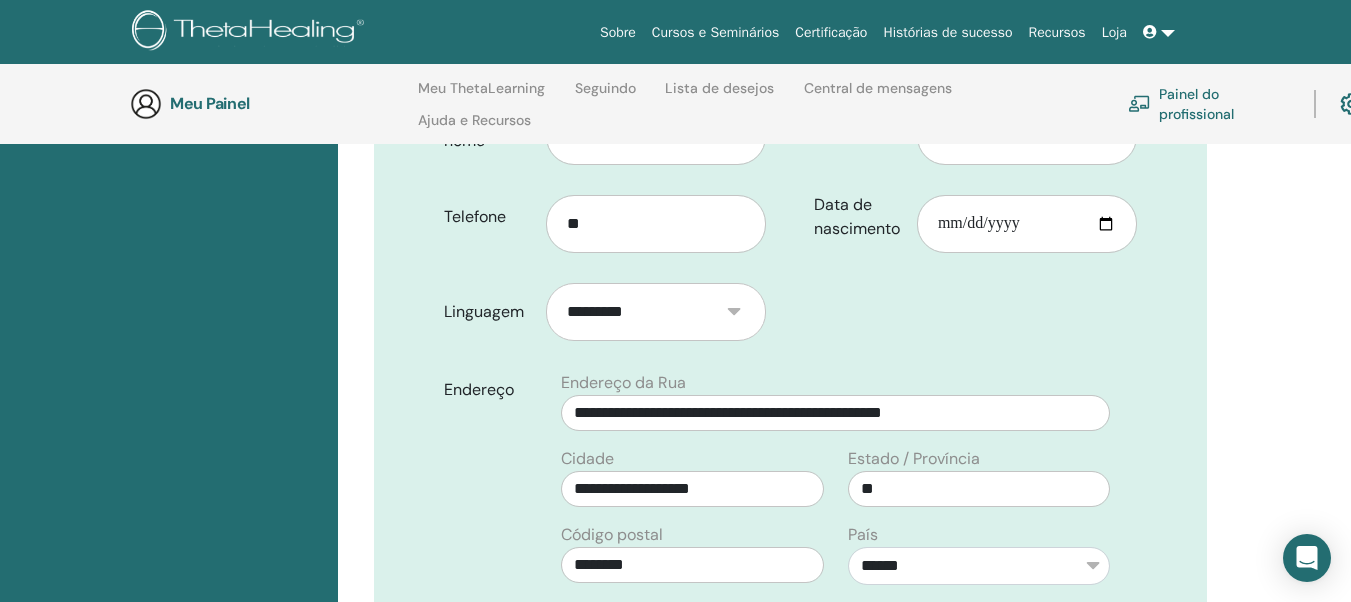 scroll, scrollTop: 354, scrollLeft: 0, axis: vertical 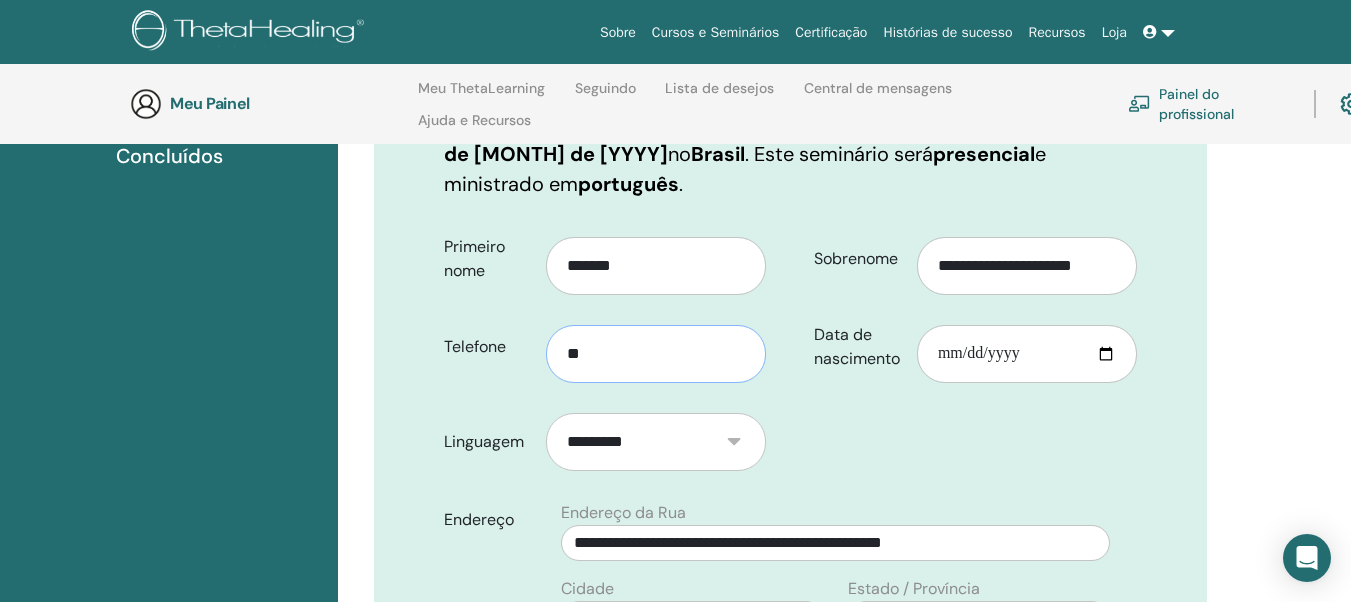 click on "**" at bounding box center [656, 354] 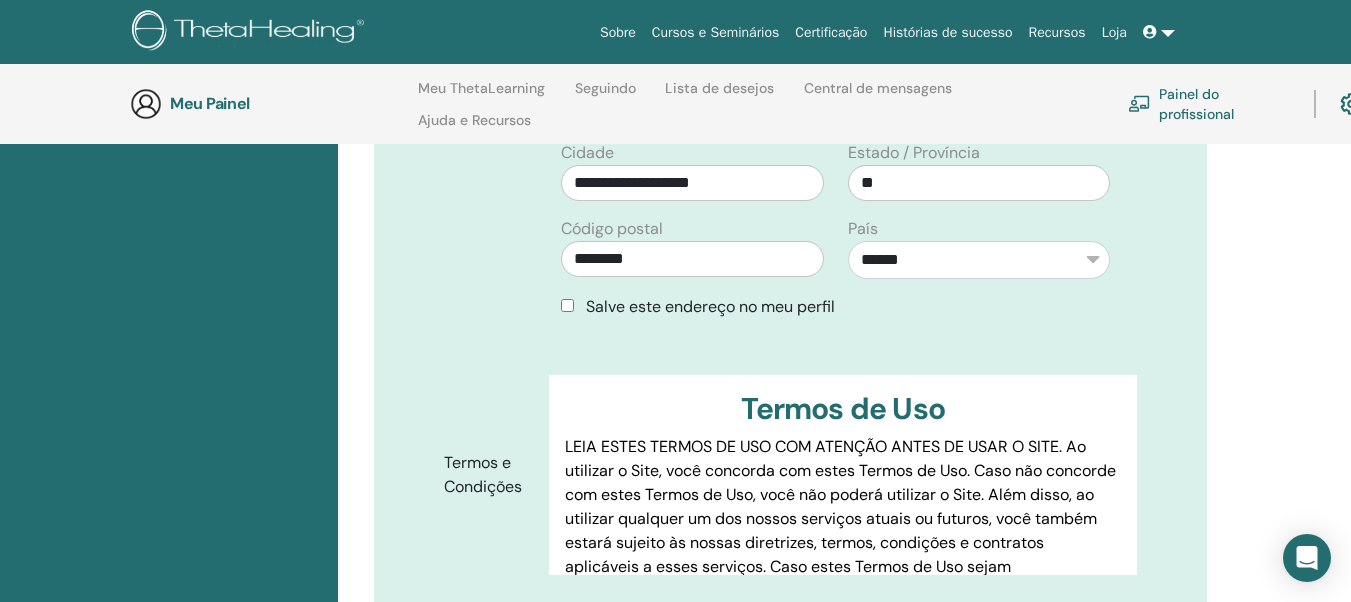 scroll, scrollTop: 854, scrollLeft: 0, axis: vertical 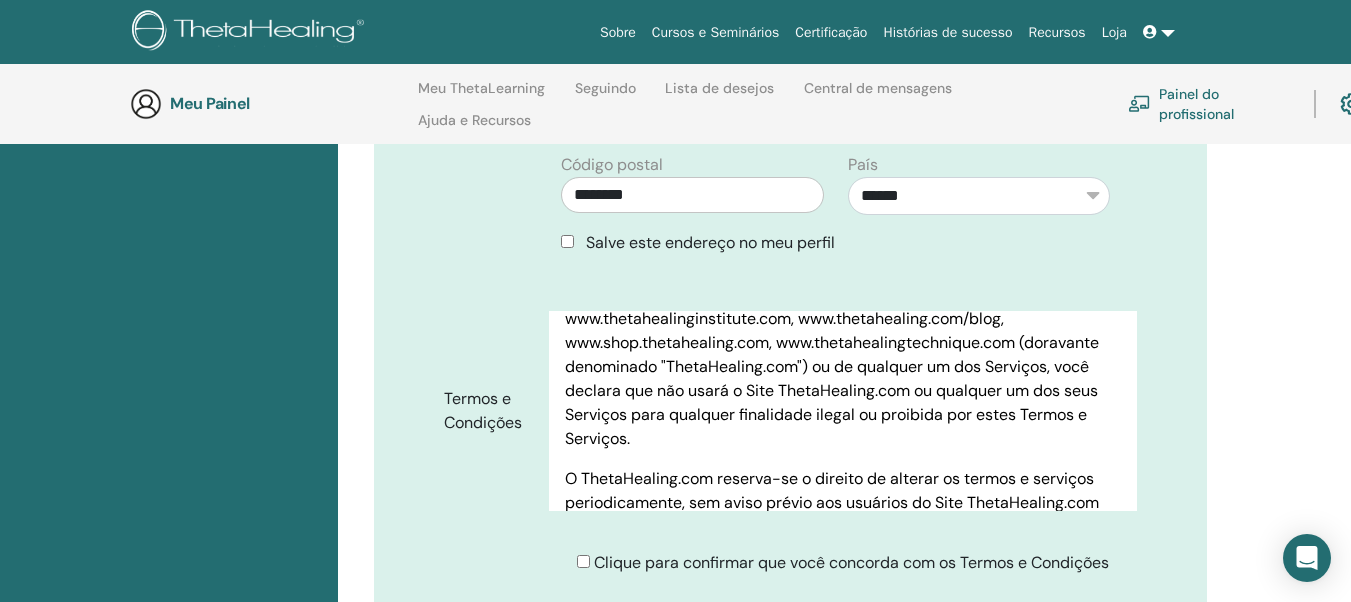 type on "**********" 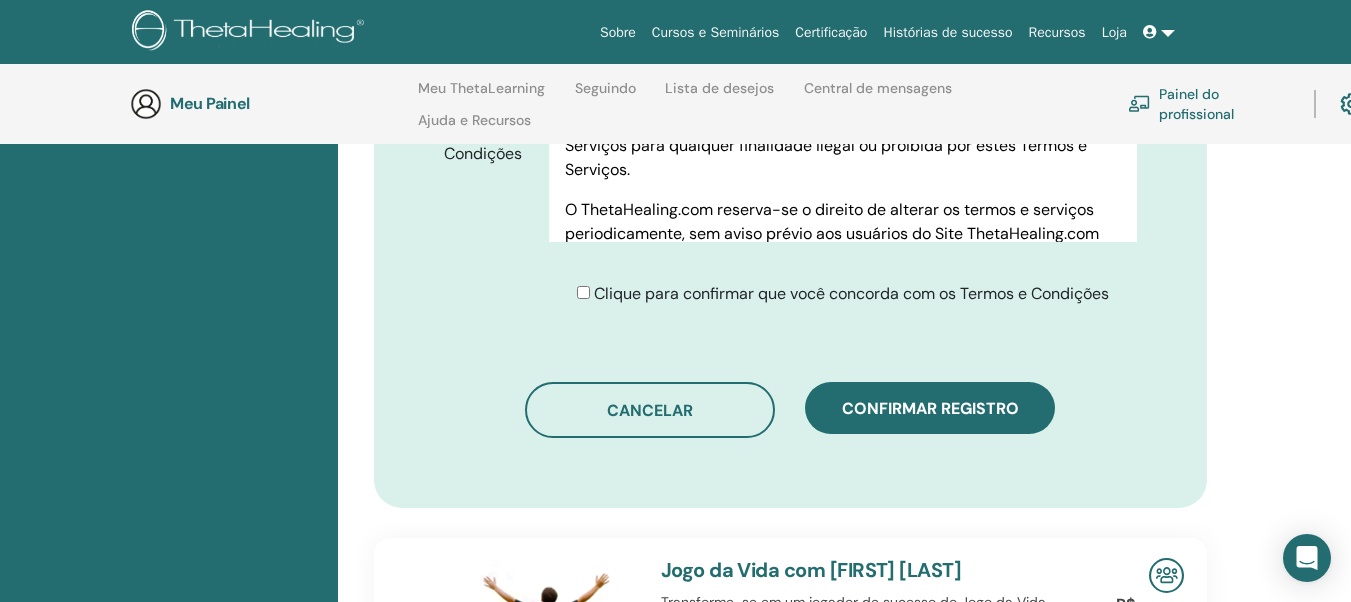 scroll, scrollTop: 1154, scrollLeft: 0, axis: vertical 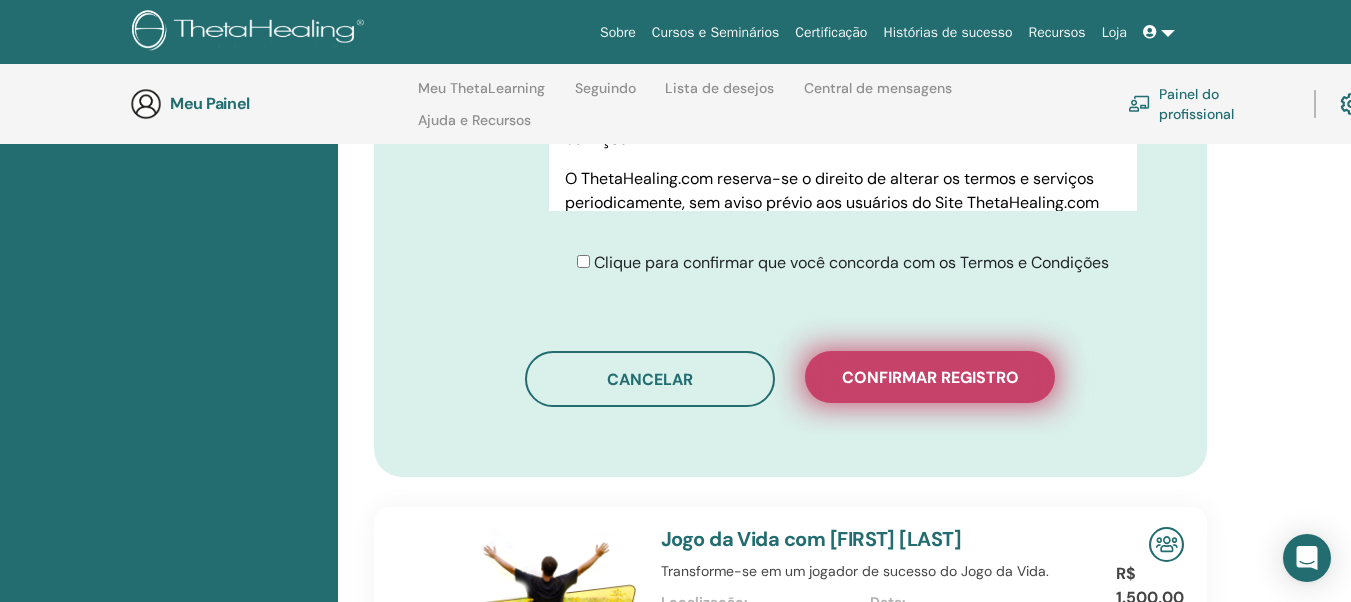 click on "Confirmar registro" at bounding box center (930, 377) 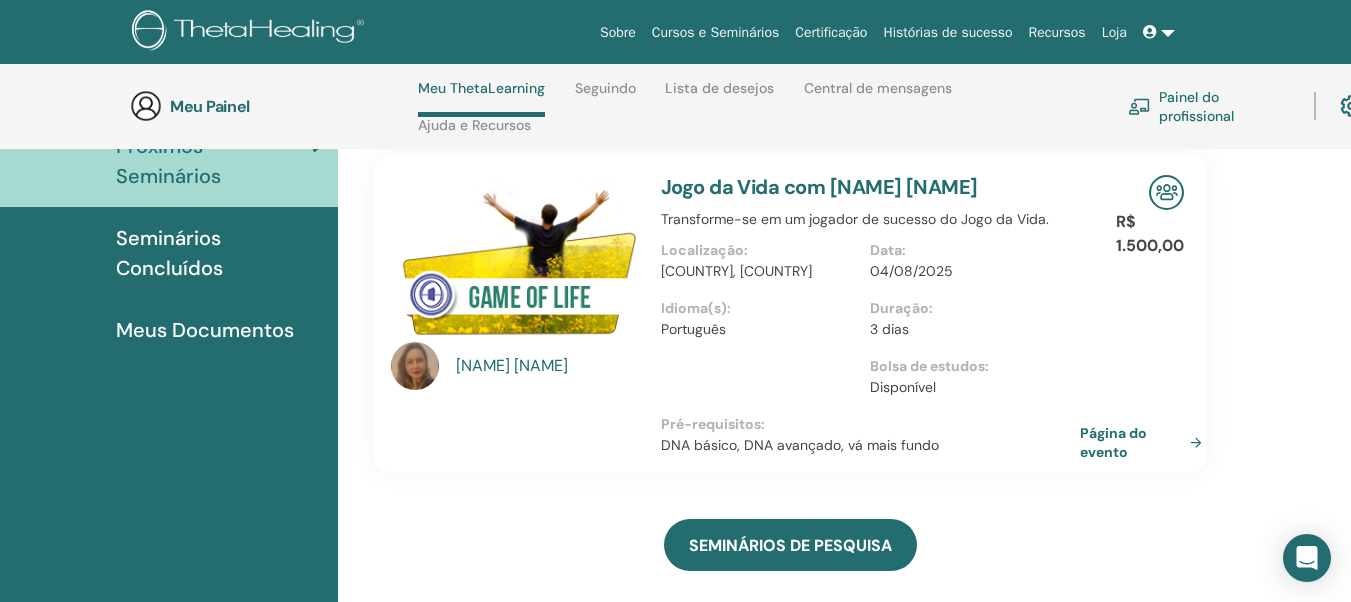 scroll, scrollTop: 285, scrollLeft: 0, axis: vertical 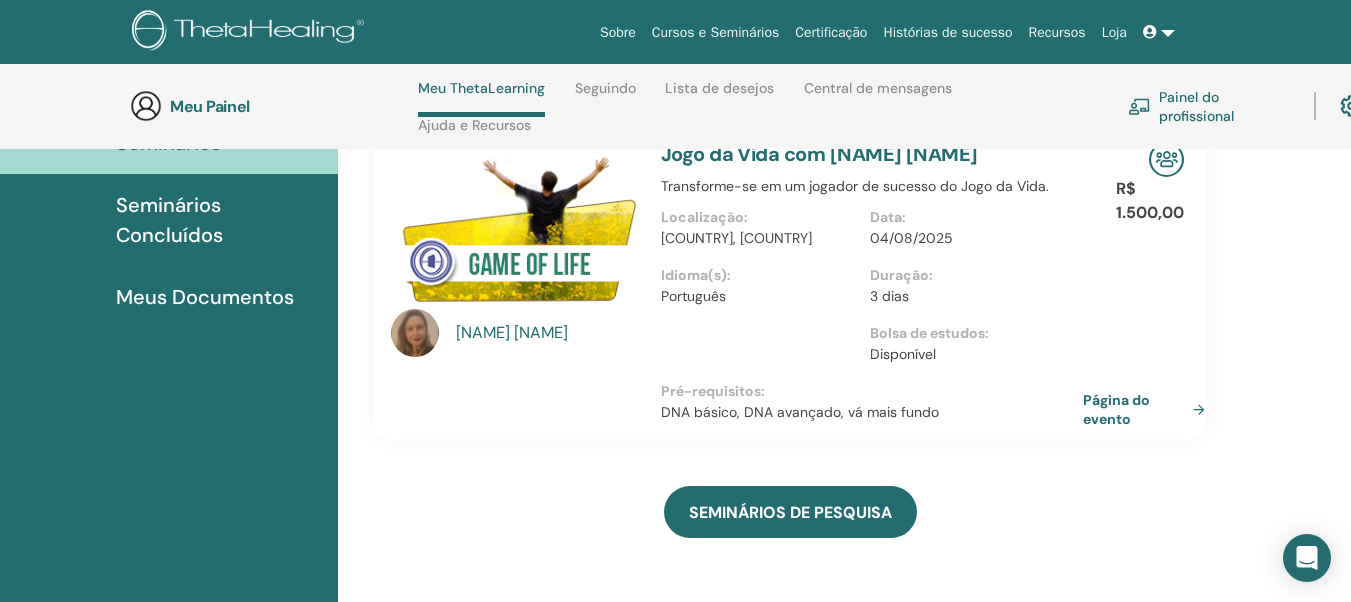 click on "Página do evento" at bounding box center [1148, 409] 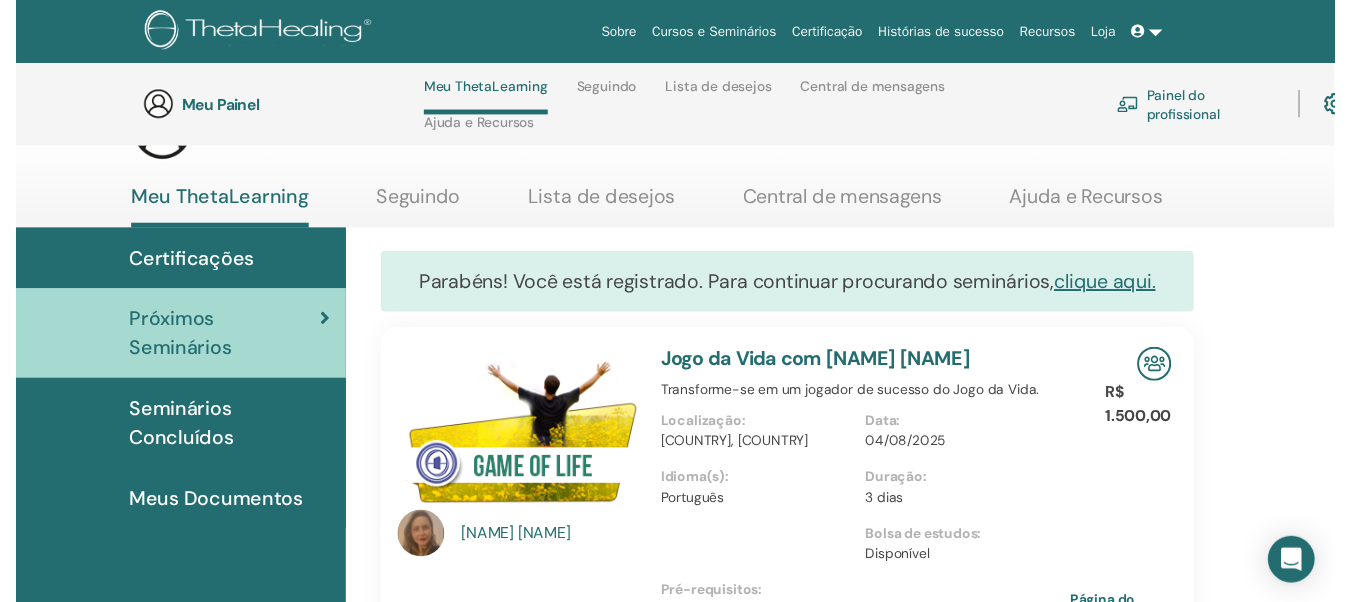scroll, scrollTop: 285, scrollLeft: 0, axis: vertical 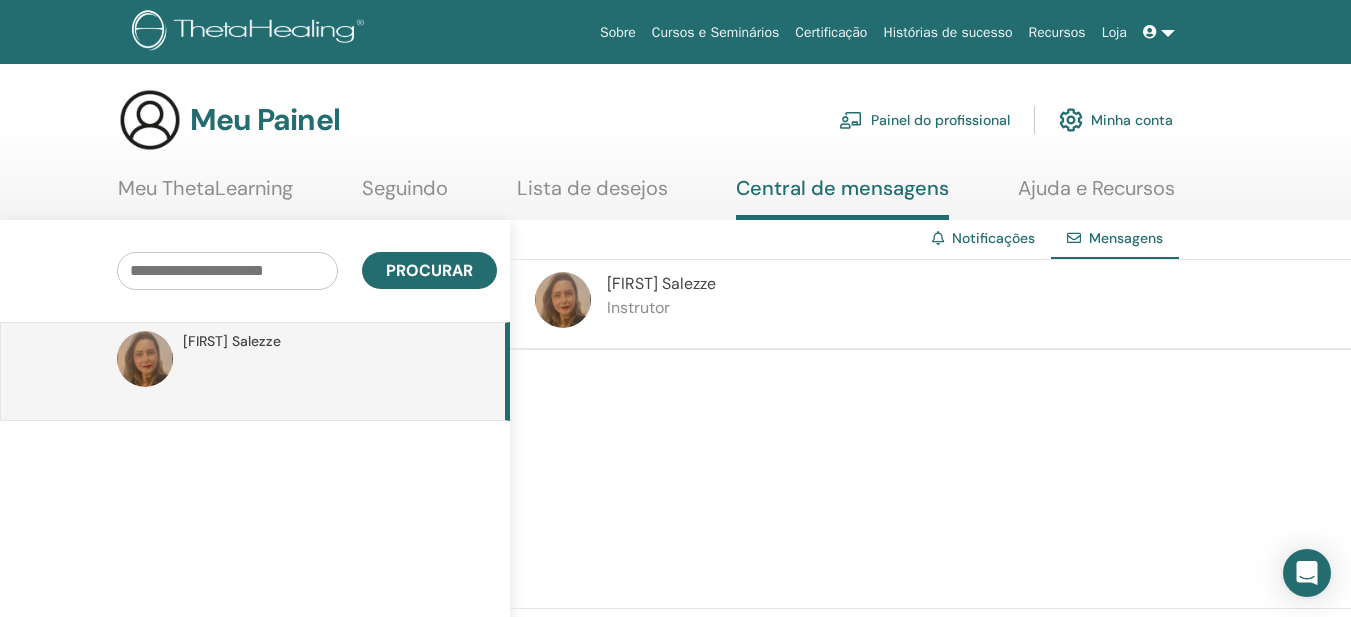 click at bounding box center (1159, 32) 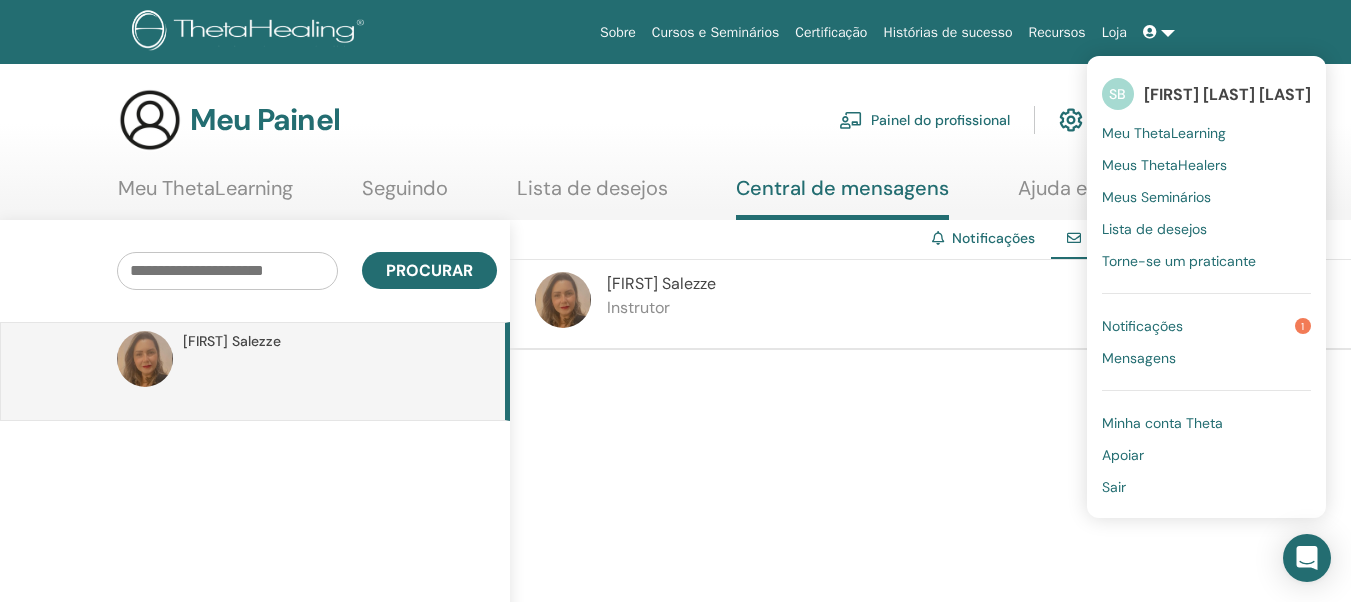 click on "Notificações 1" at bounding box center [1206, 326] 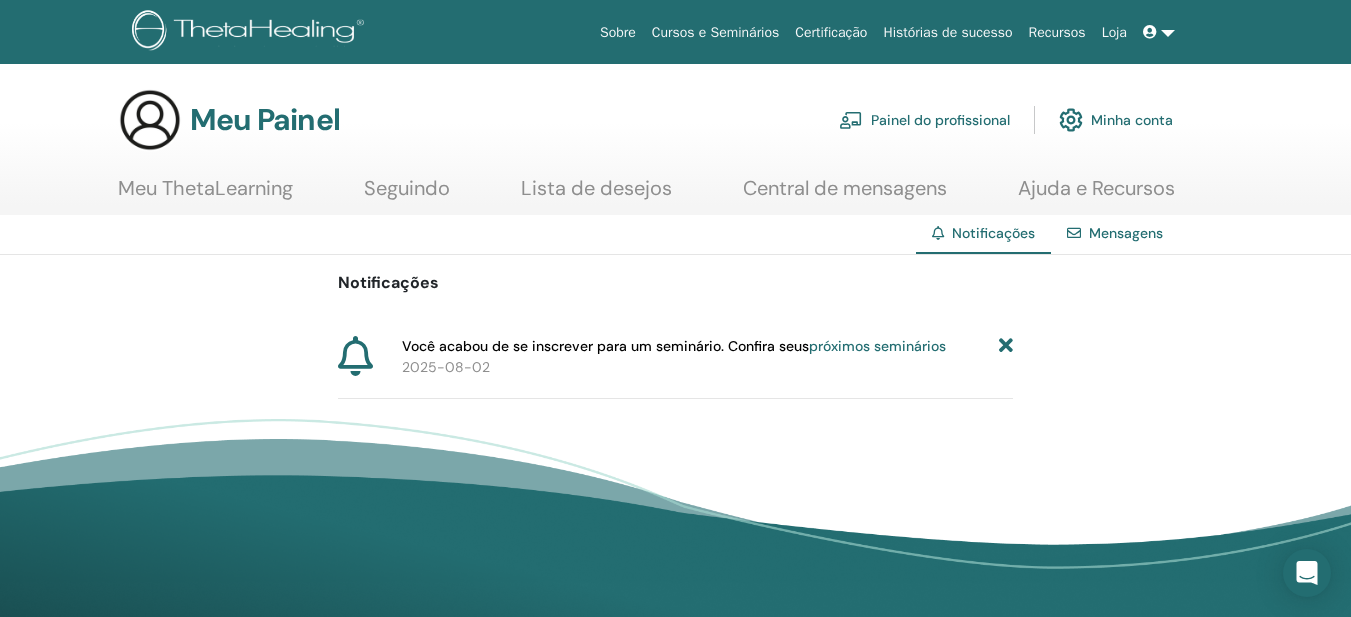 scroll, scrollTop: 100, scrollLeft: 0, axis: vertical 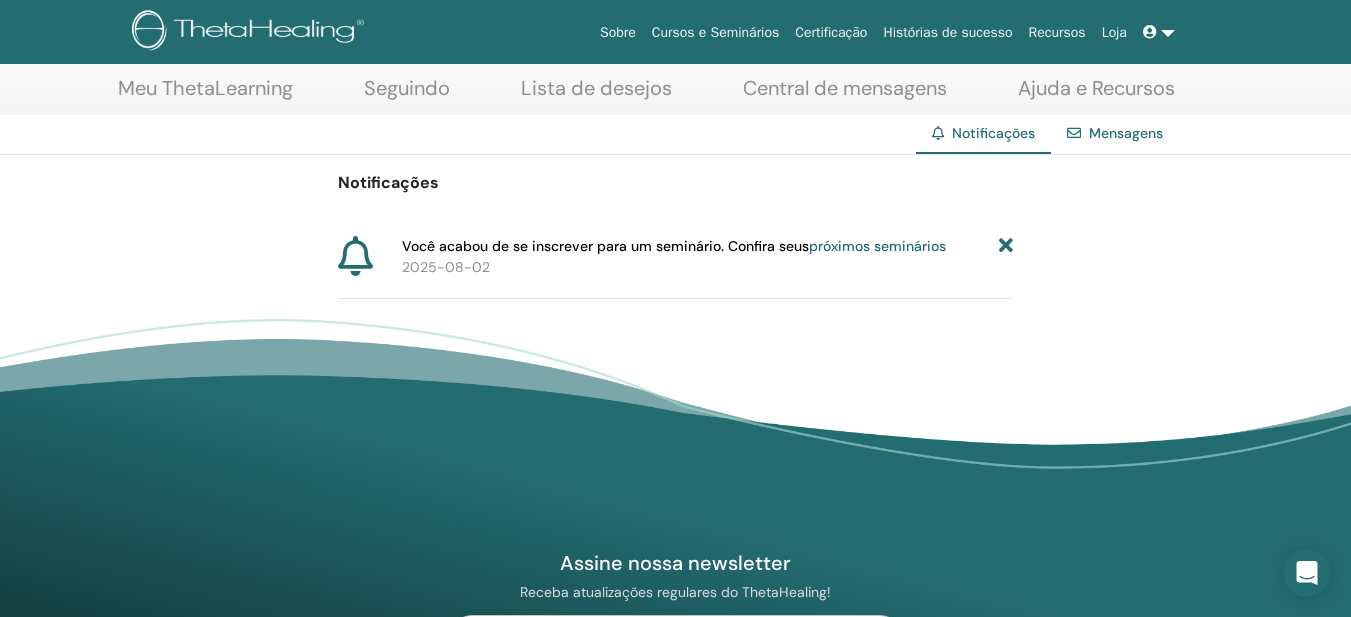 click on "Você acabou de se inscrever para um seminário. Confira seus  próximos seminários" at bounding box center (674, 246) 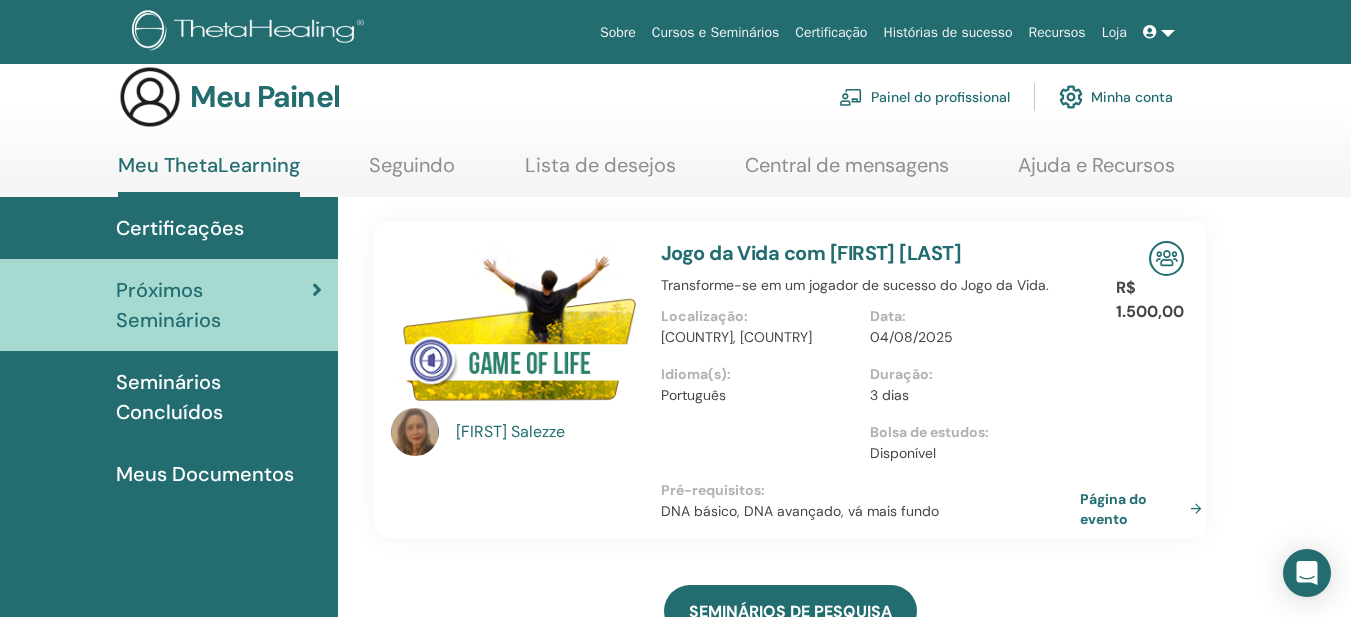 scroll, scrollTop: 0, scrollLeft: 0, axis: both 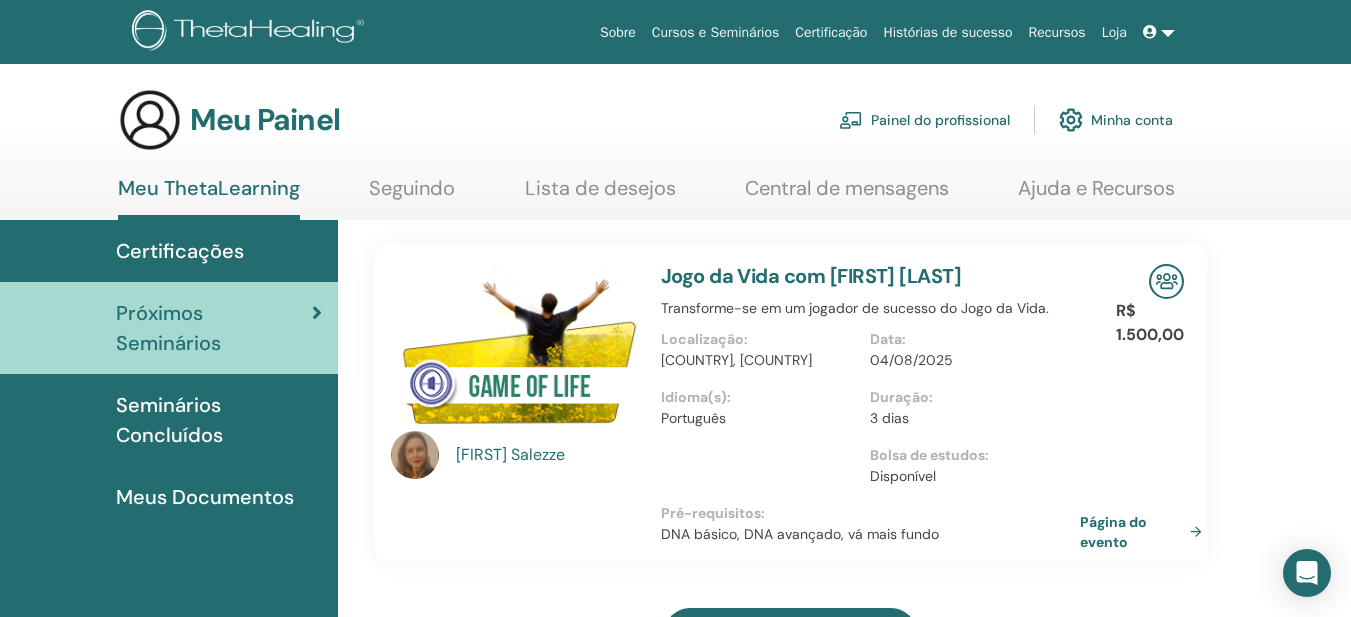 click on "Certificações" at bounding box center [180, 251] 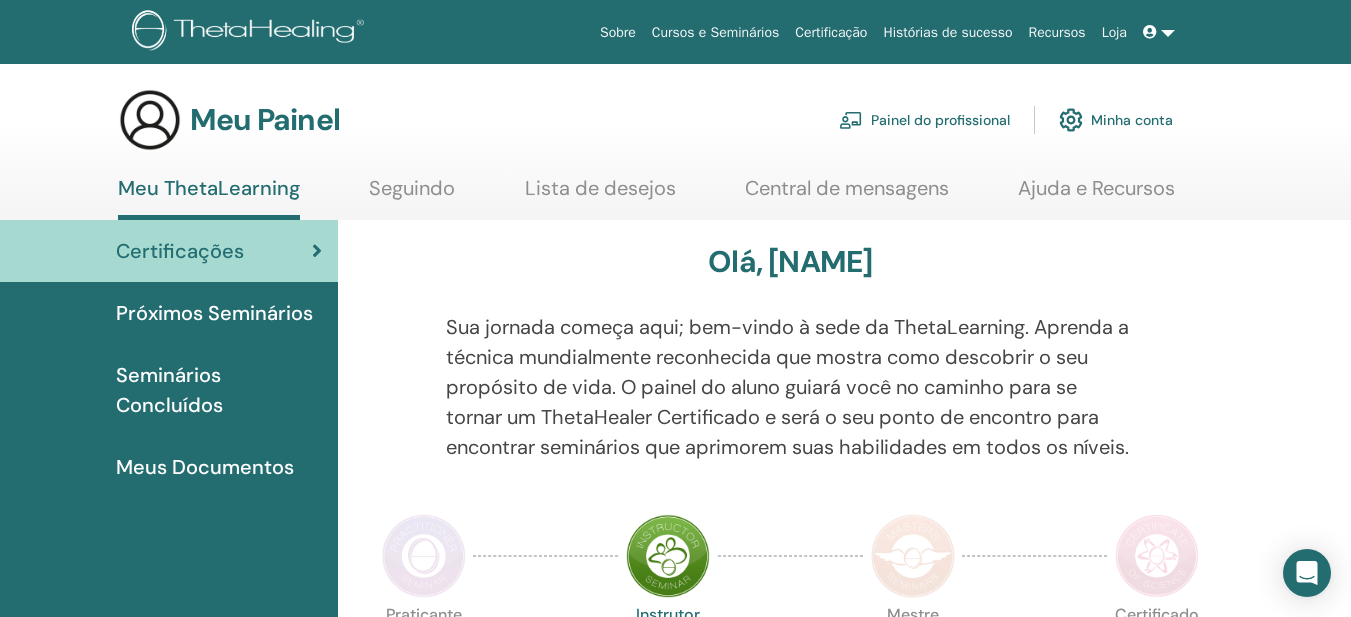 scroll, scrollTop: 100, scrollLeft: 0, axis: vertical 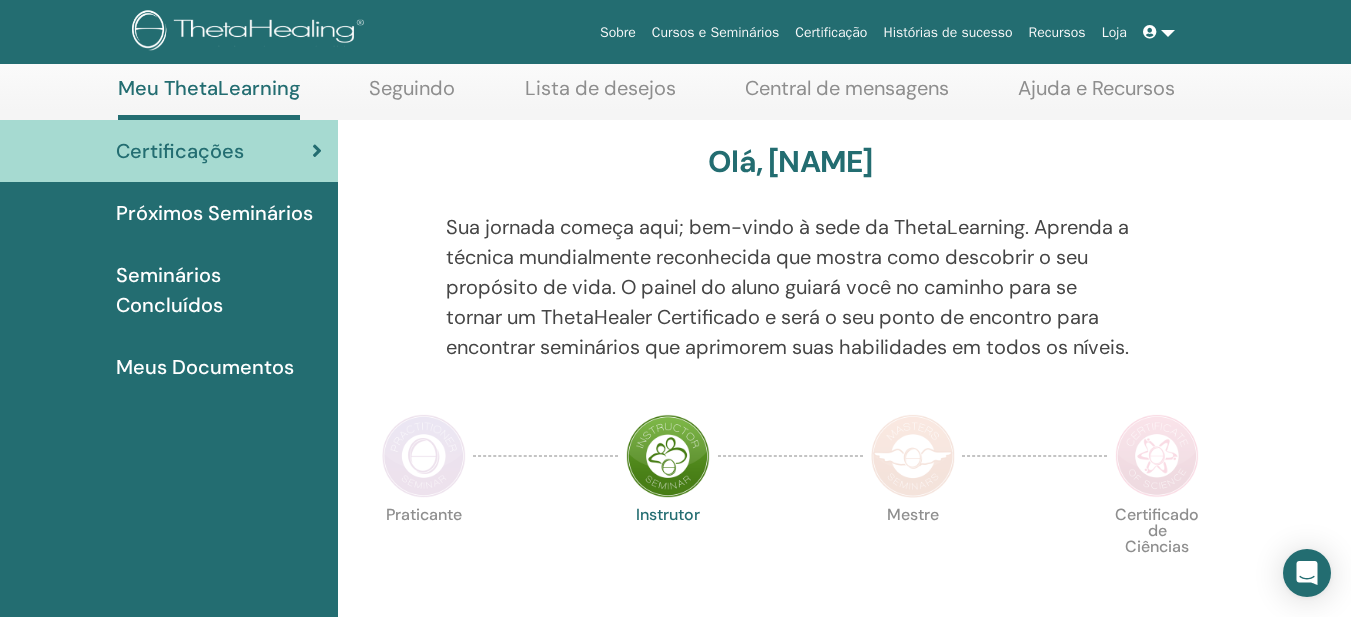 click on "Seminários Concluídos" at bounding box center (169, 290) 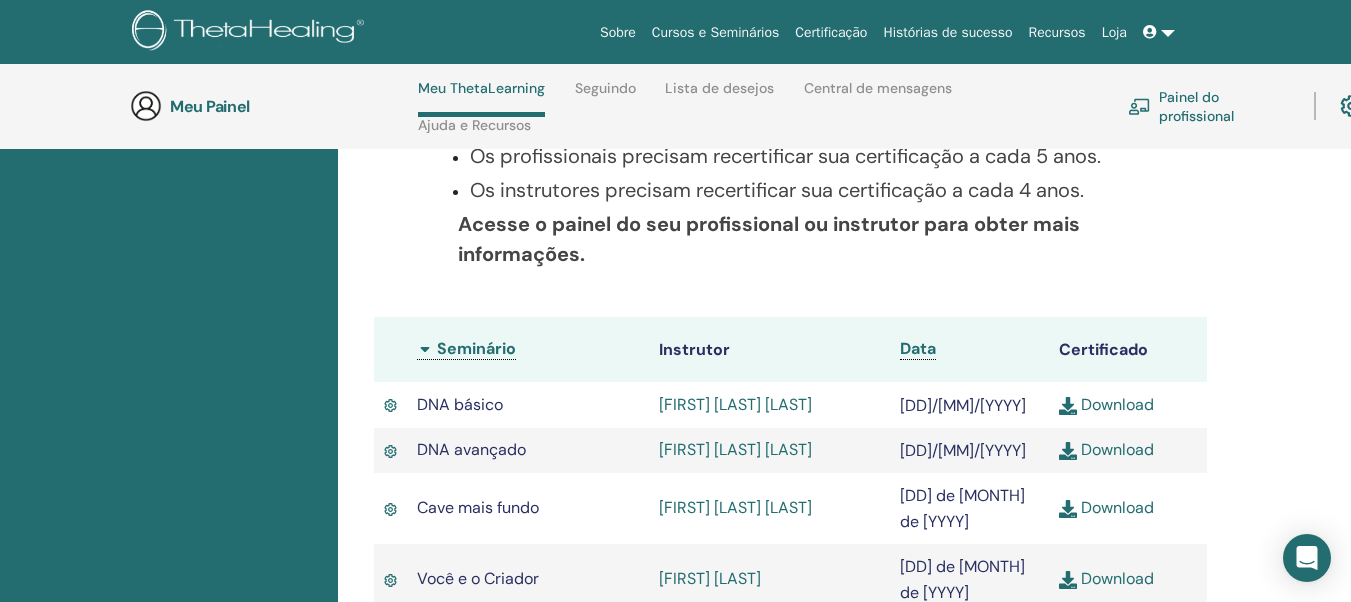 scroll, scrollTop: 585, scrollLeft: 0, axis: vertical 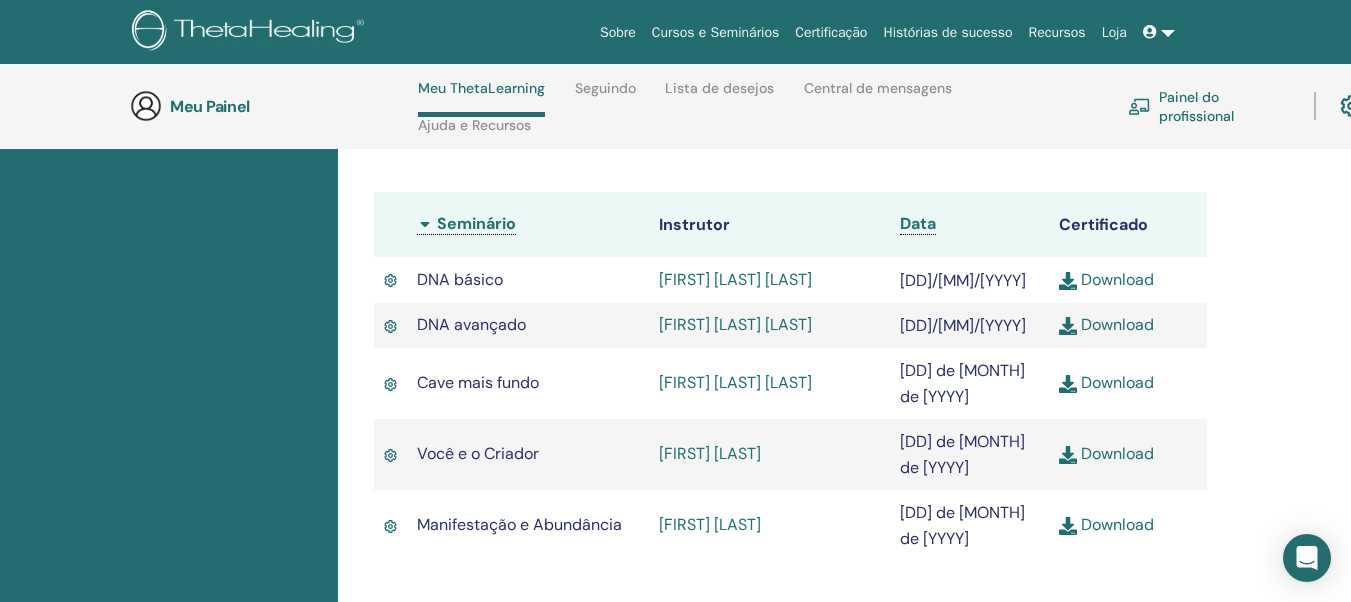 click on "Download" at bounding box center [1117, 279] 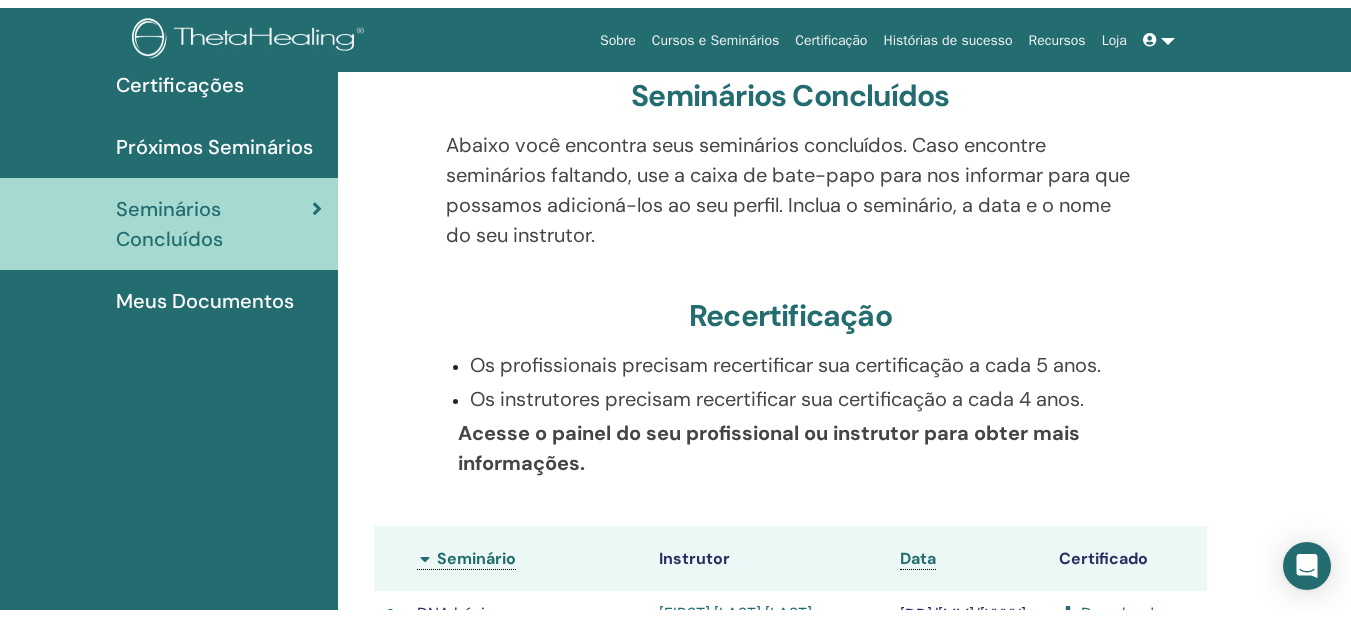 scroll, scrollTop: 0, scrollLeft: 0, axis: both 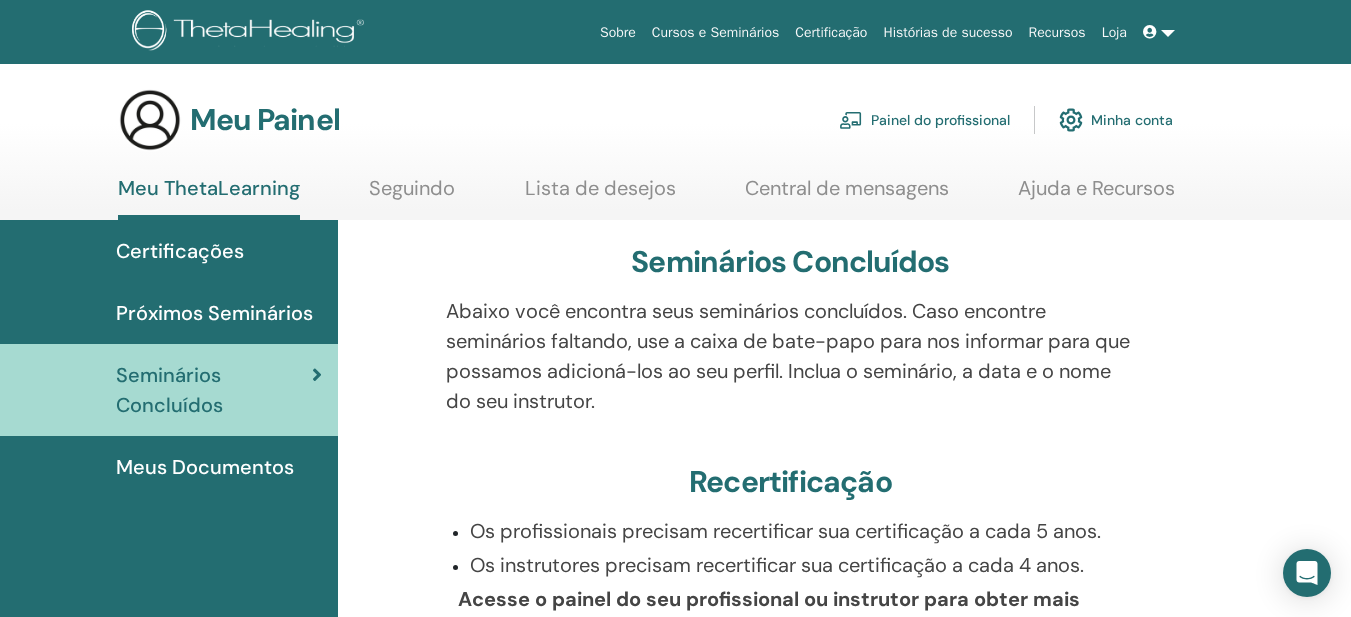 click on "Próximos Seminários" at bounding box center [214, 313] 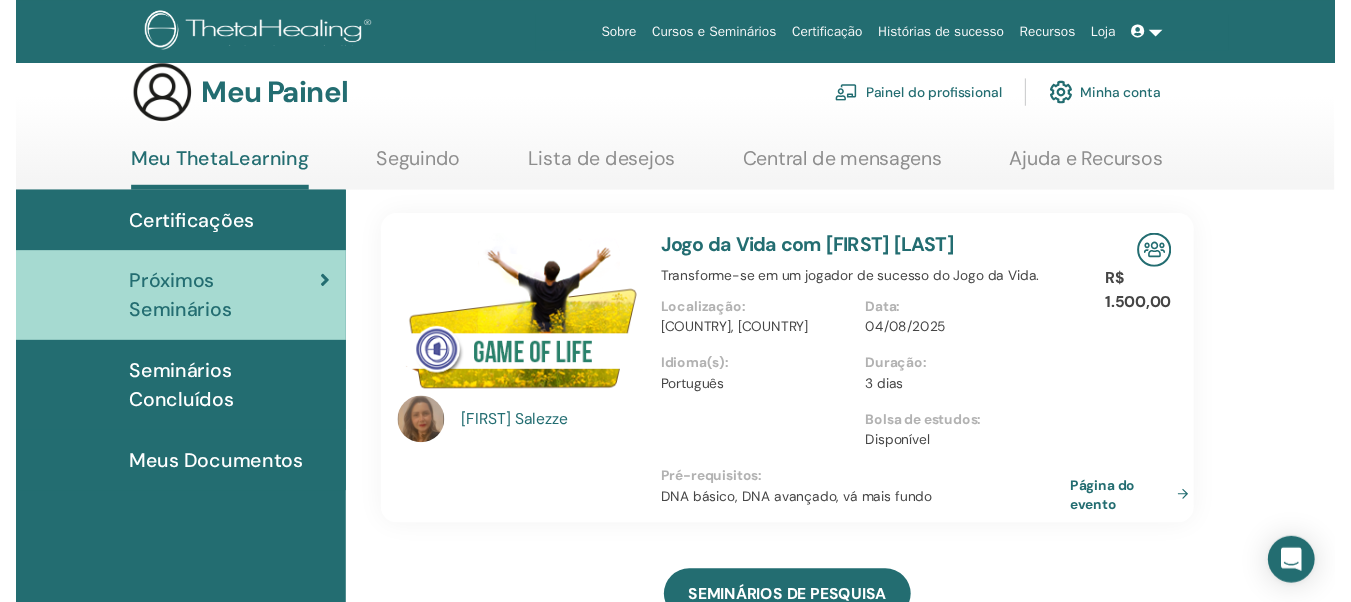 scroll, scrollTop: 0, scrollLeft: 0, axis: both 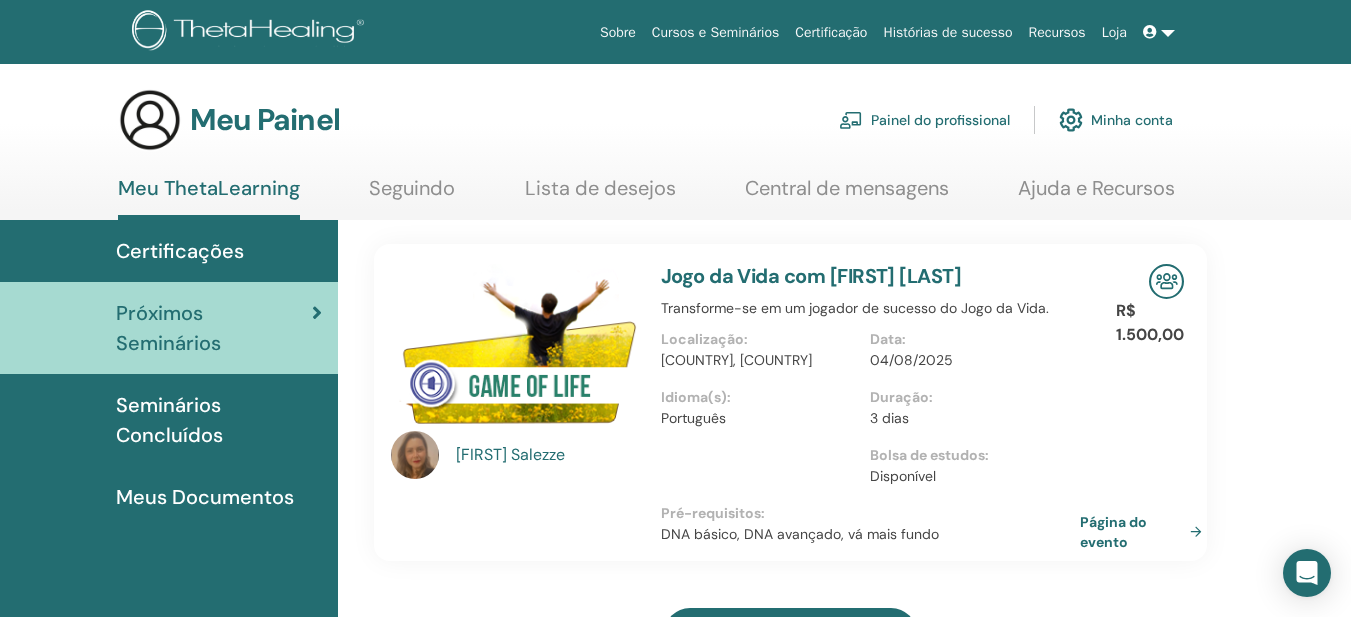 click at bounding box center (1159, 32) 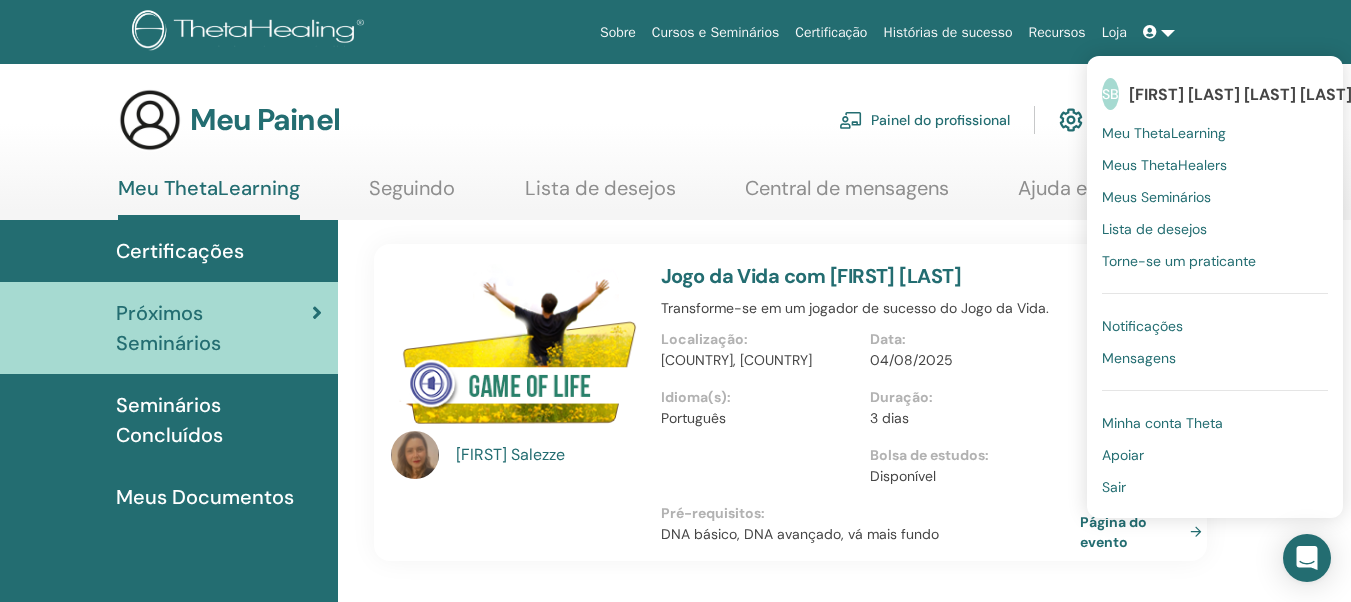 click on "Sair" at bounding box center (1114, 487) 